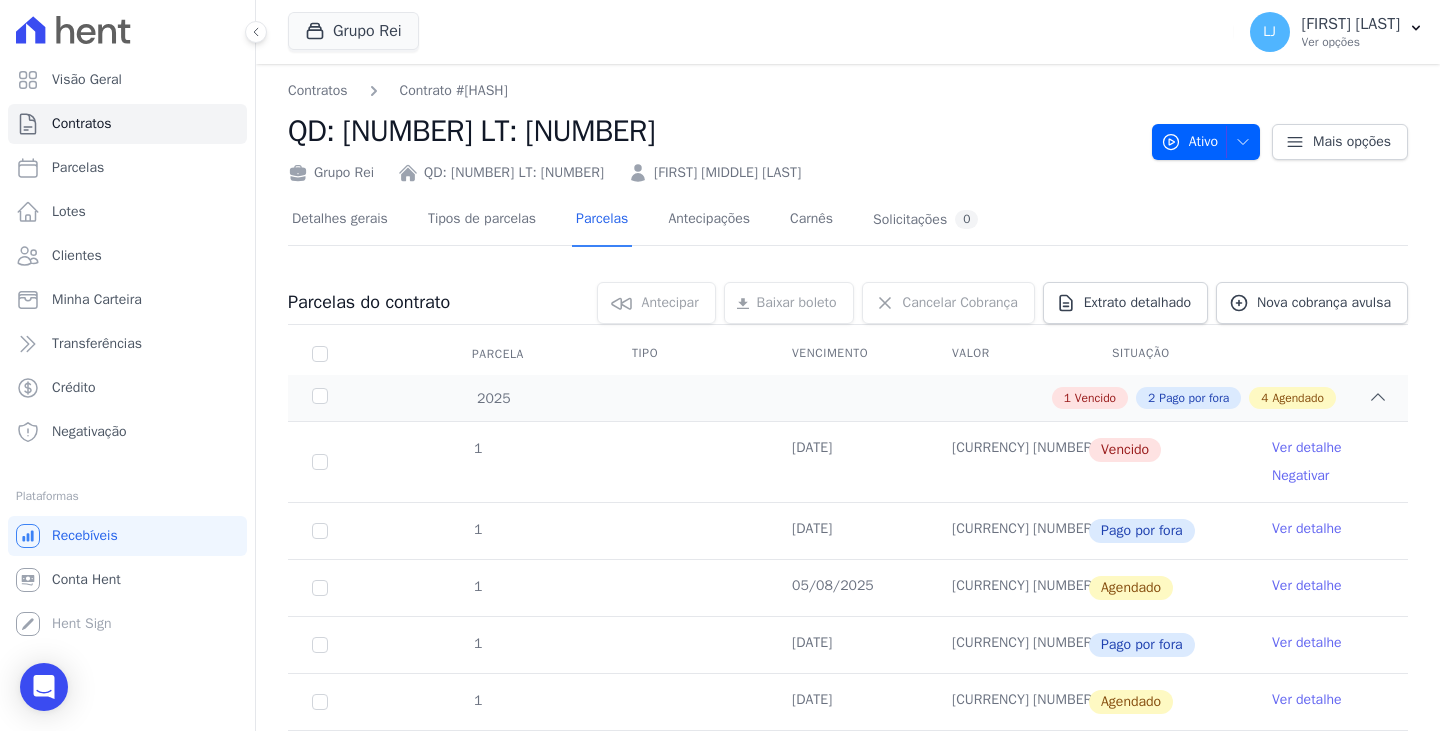 scroll, scrollTop: 0, scrollLeft: 0, axis: both 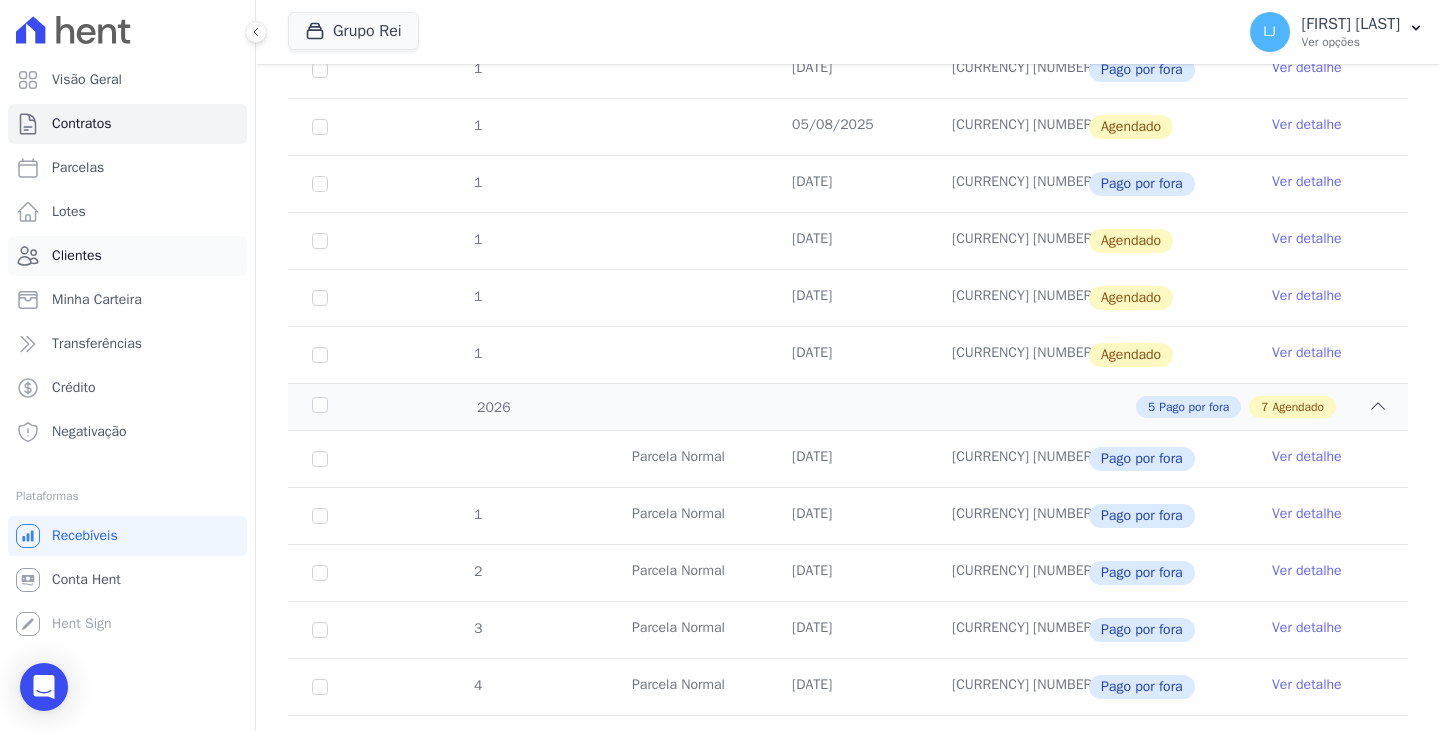 click on "Clientes" at bounding box center (77, 256) 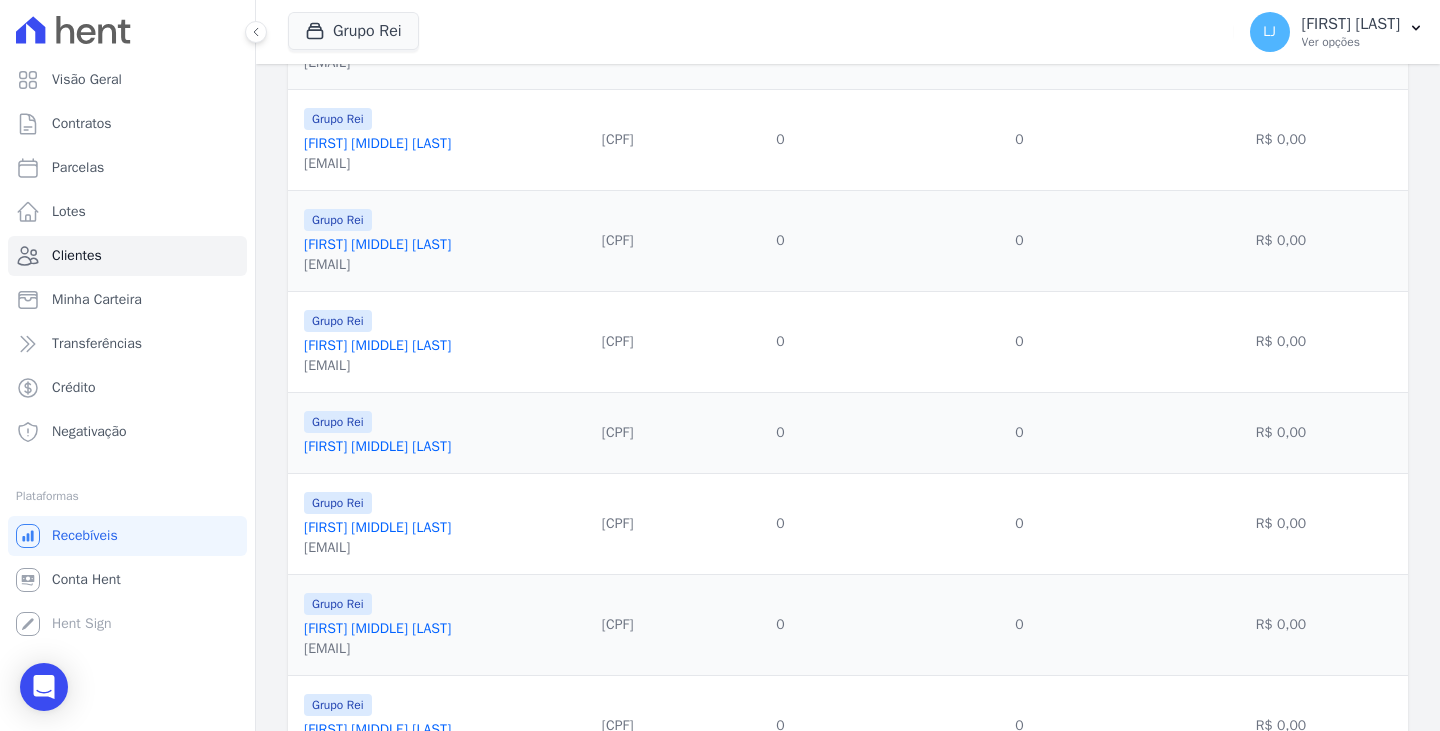 scroll, scrollTop: 200, scrollLeft: 0, axis: vertical 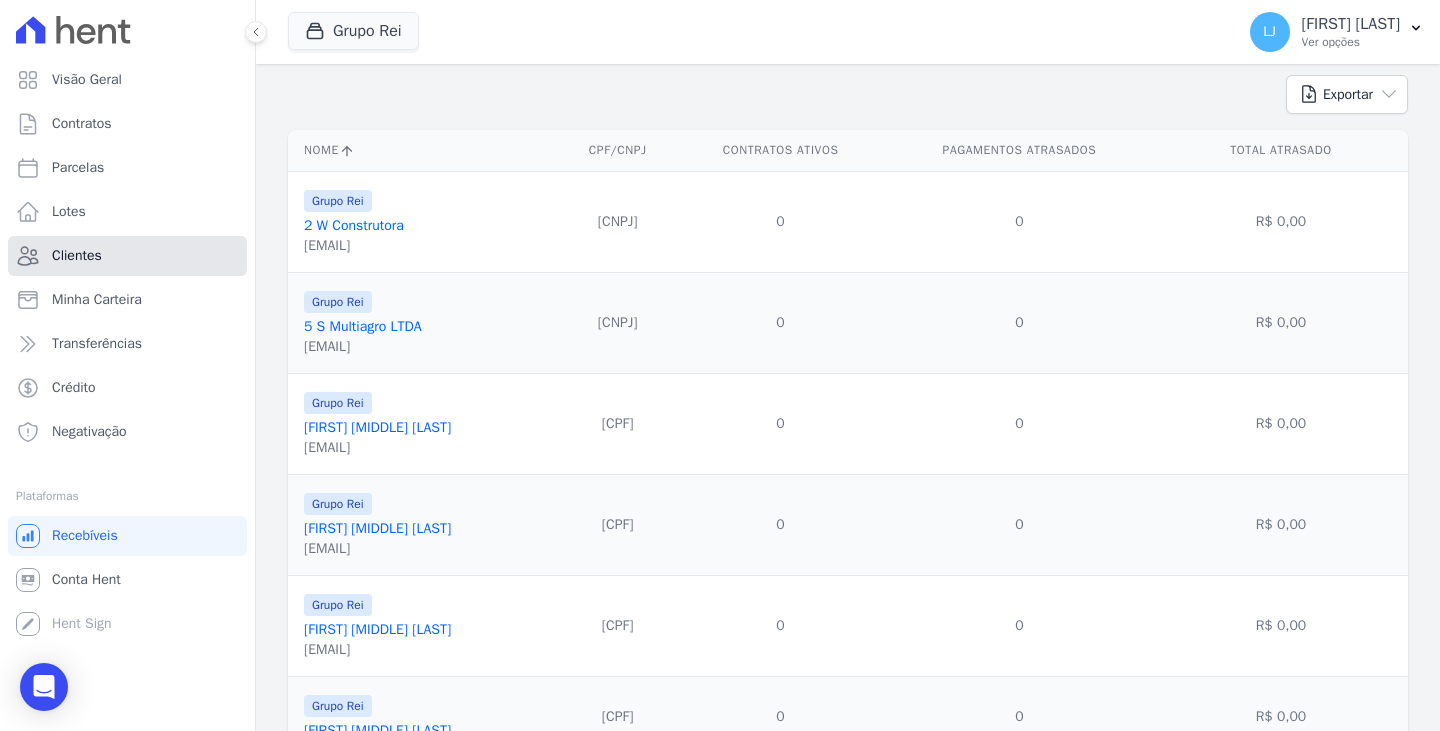 click on "Clientes" at bounding box center (77, 256) 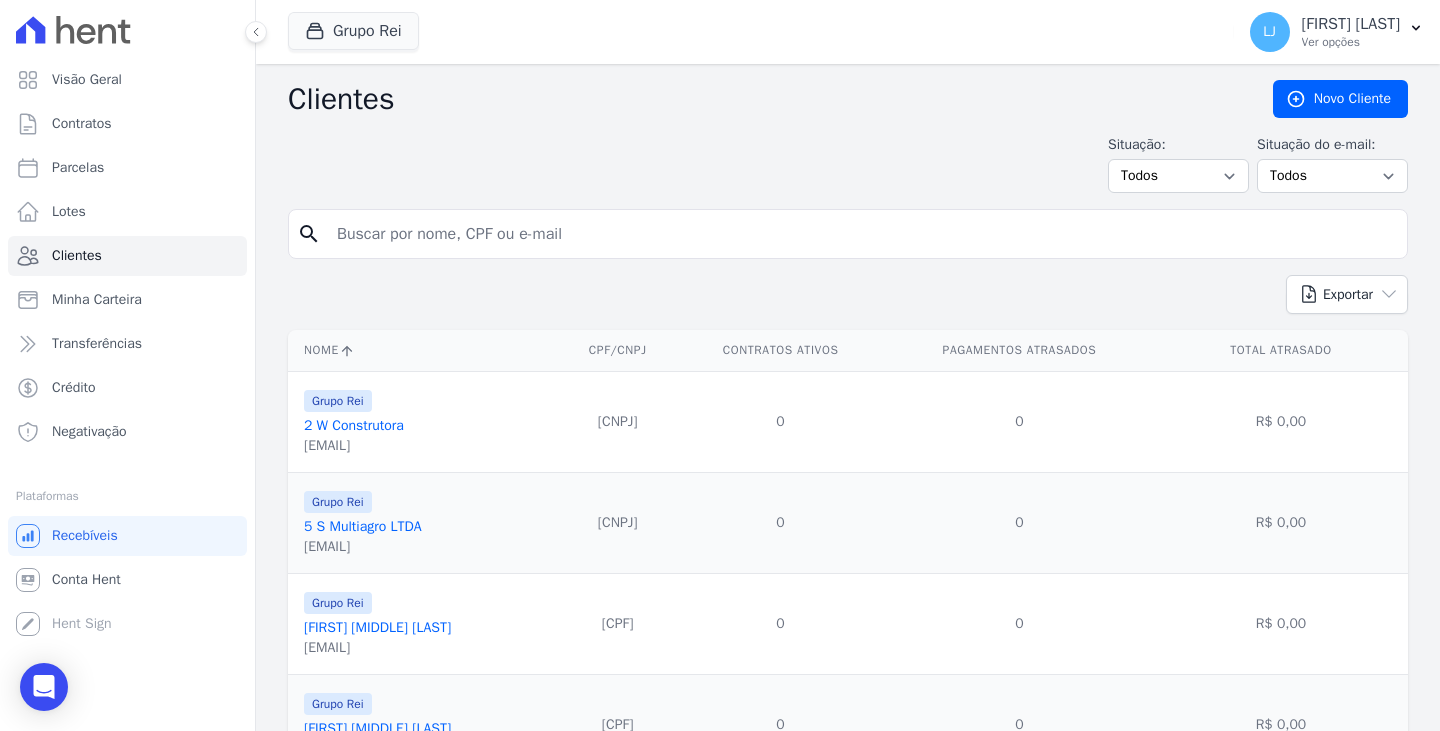 click at bounding box center (862, 234) 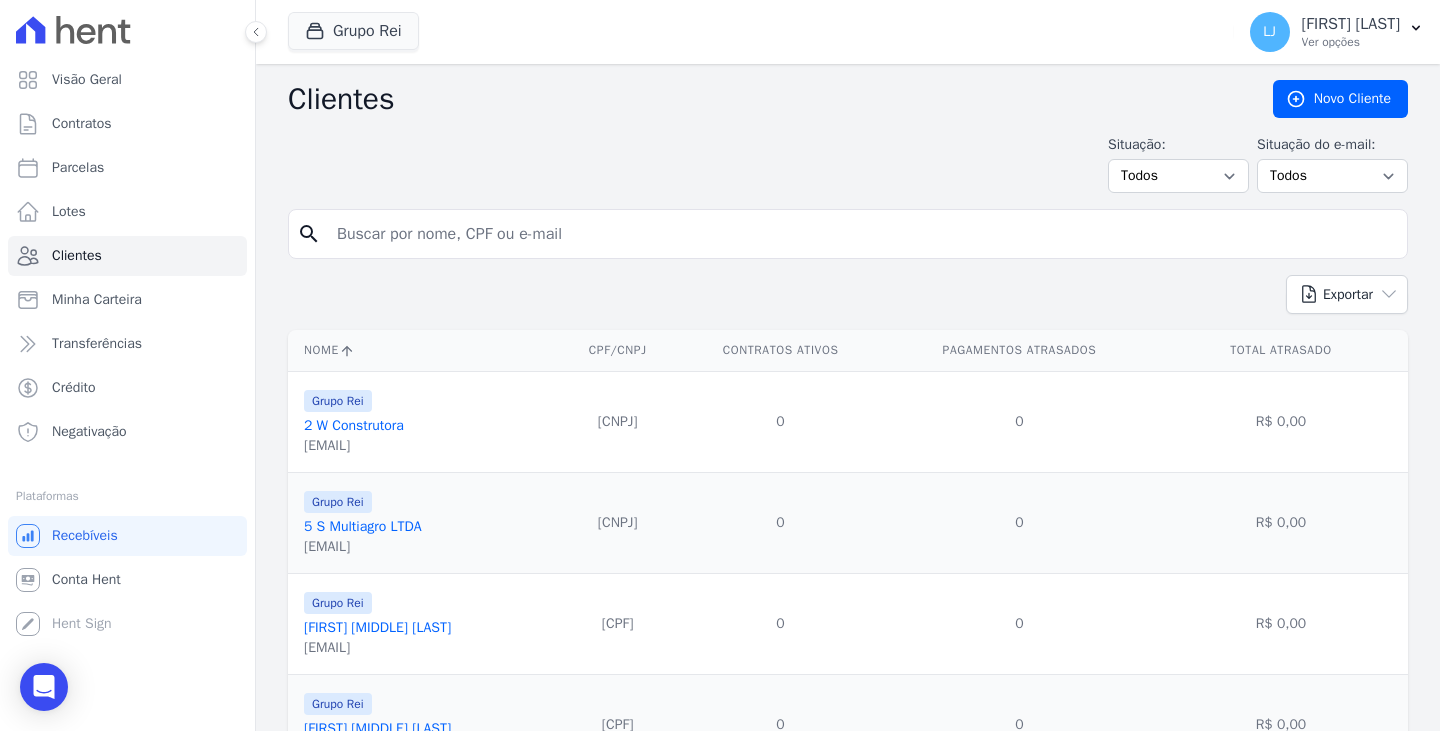 paste on "[FIRST] [MIDDLE] [LAST]" 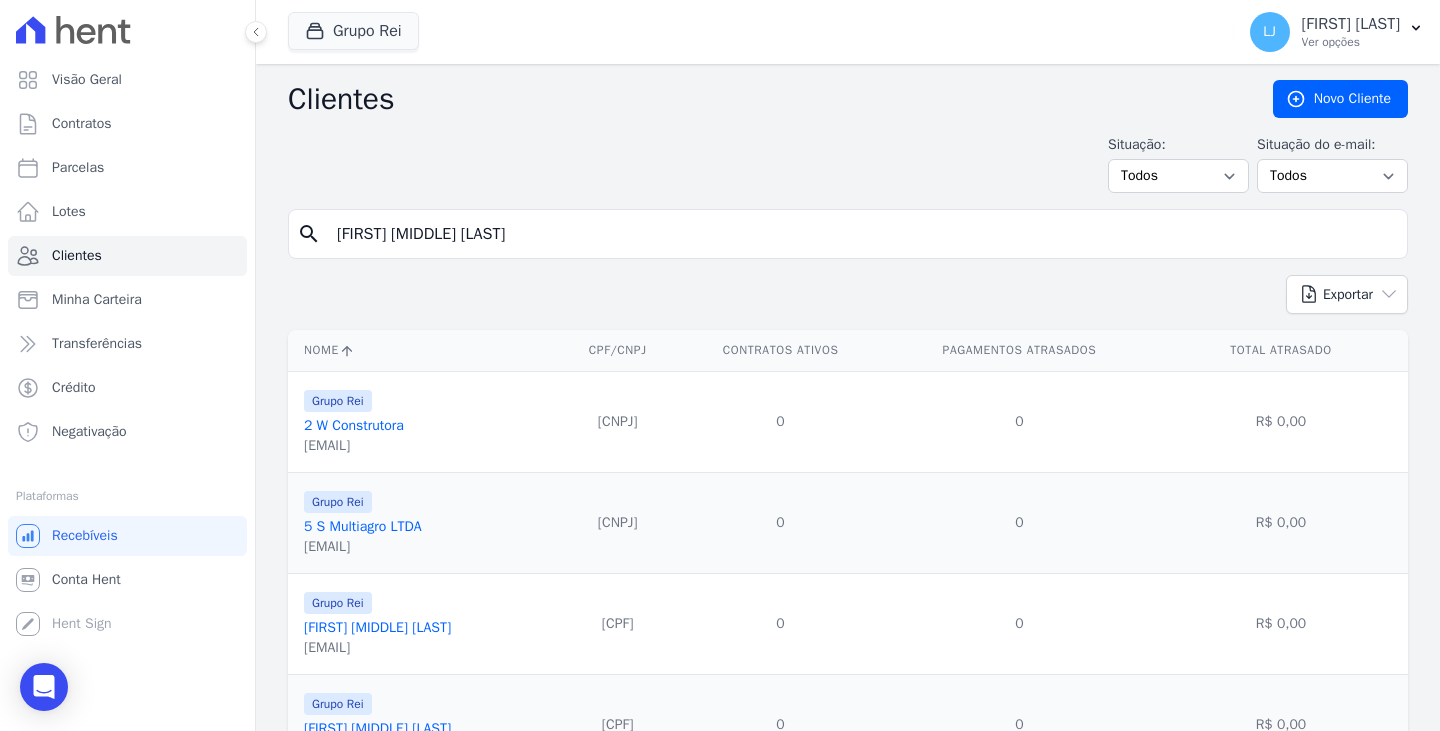 type on "[FIRST] [MIDDLE] [LAST]" 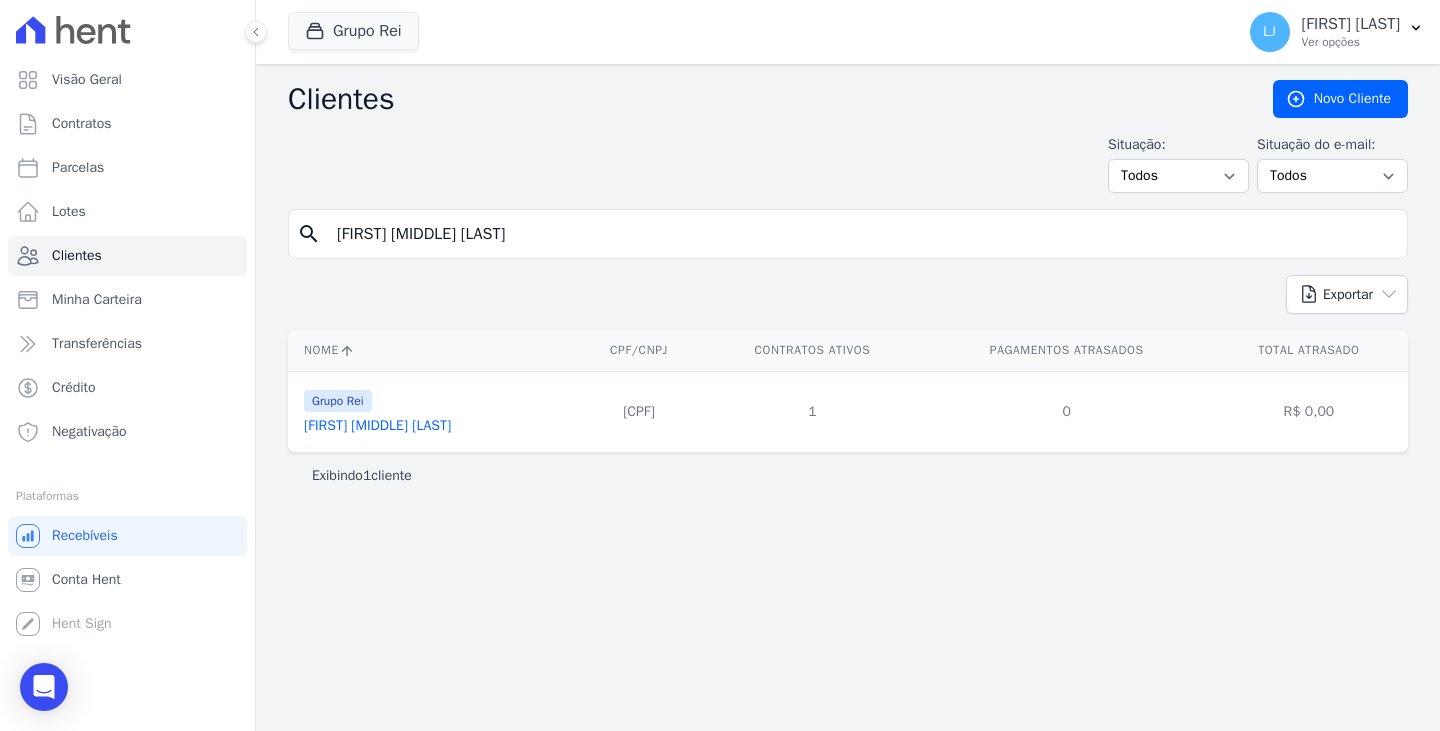 click on "[FIRST] [MIDDLE] [LAST]" at bounding box center (377, 425) 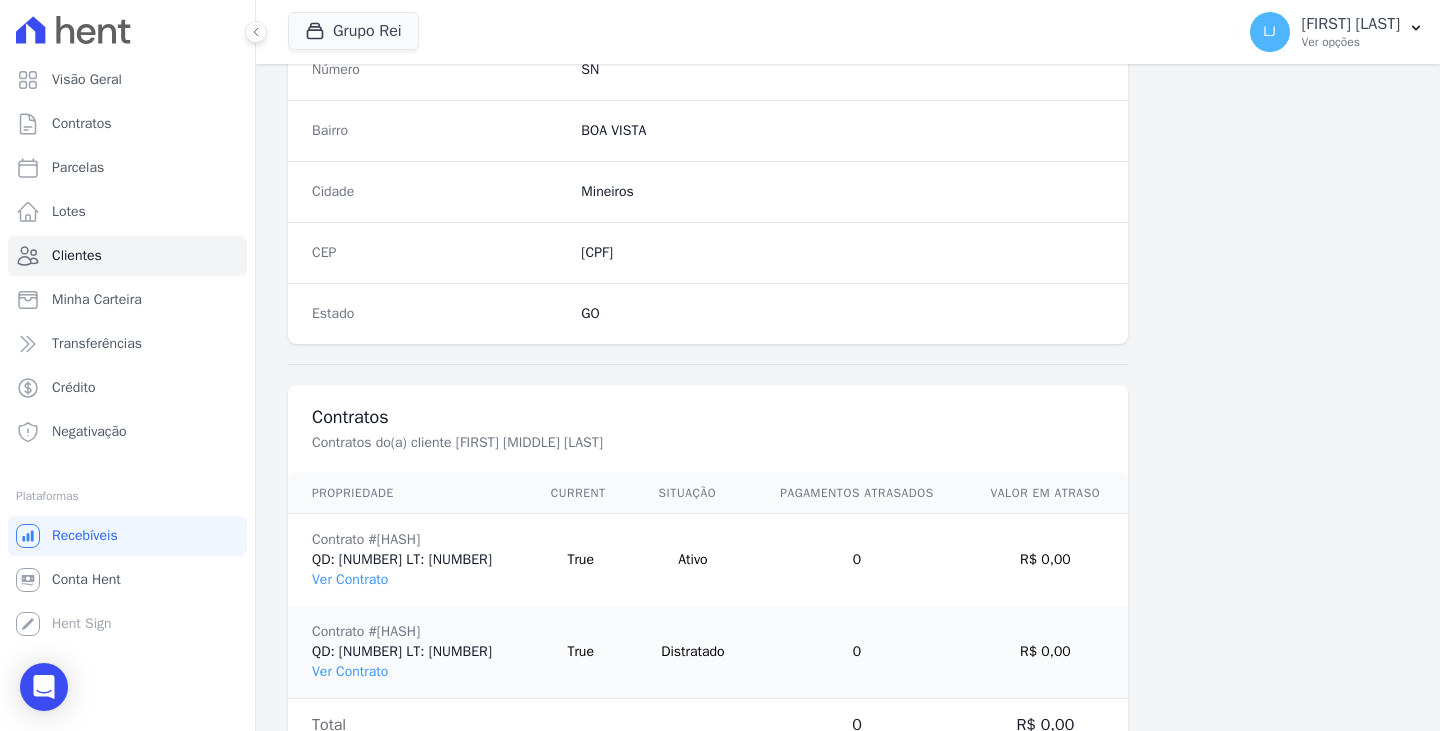scroll, scrollTop: 1232, scrollLeft: 0, axis: vertical 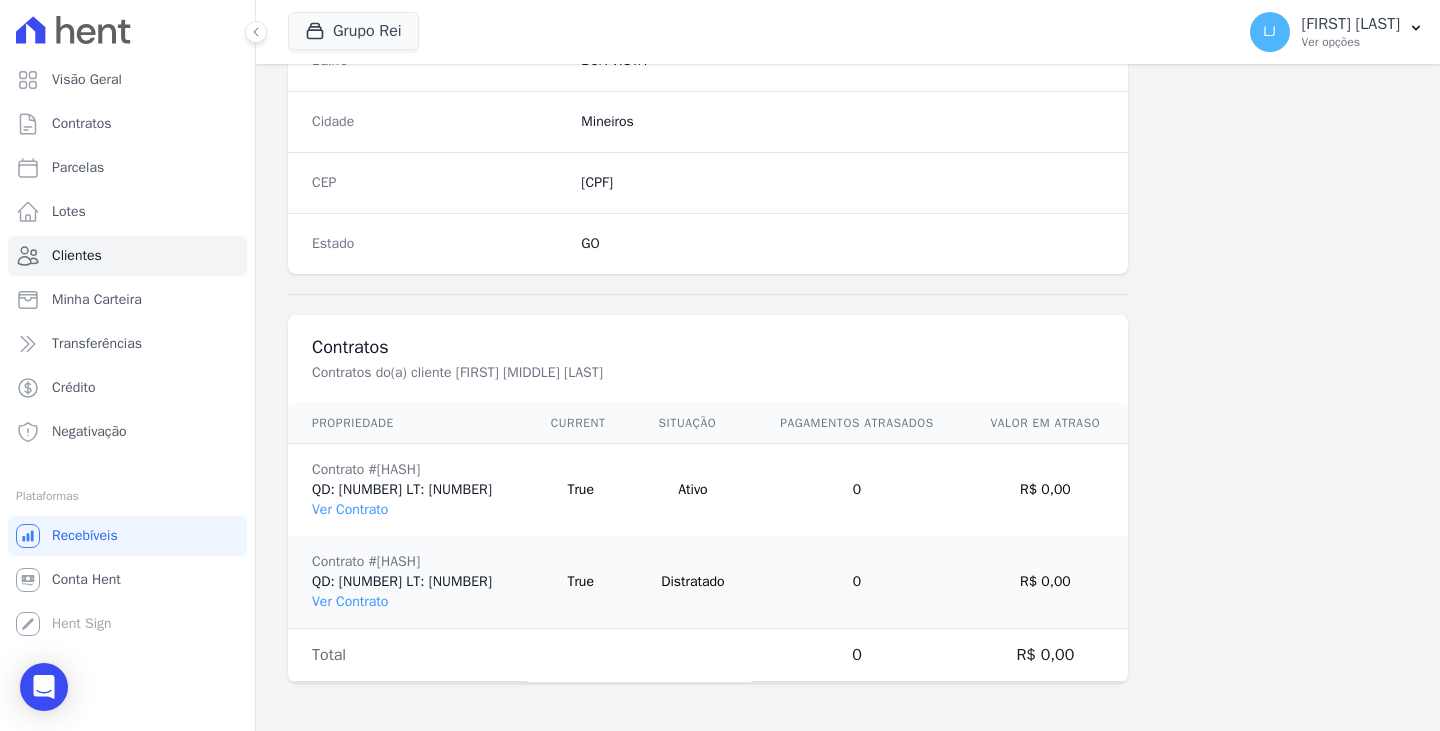 drag, startPoint x: 650, startPoint y: 491, endPoint x: 680, endPoint y: 489, distance: 30.066593 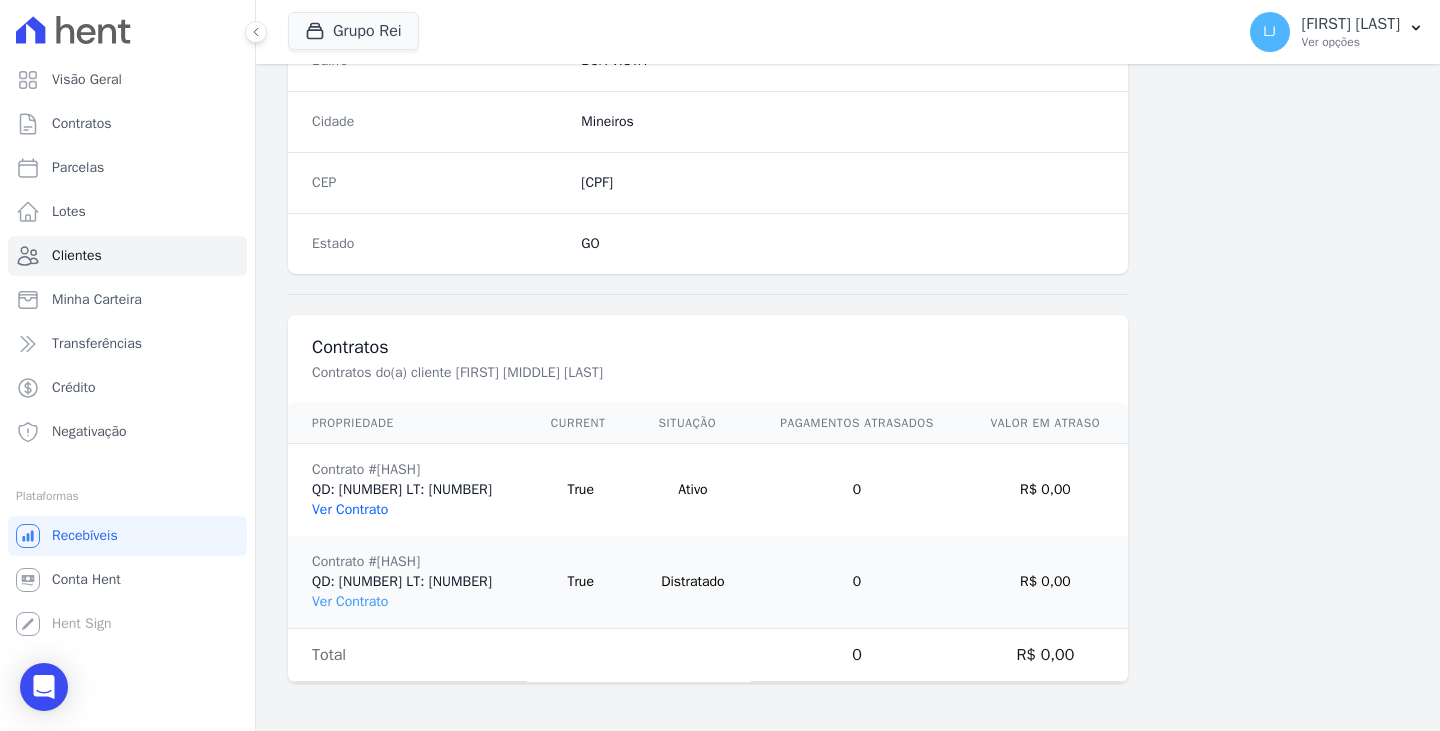 click on "Ver Contrato" at bounding box center (350, 509) 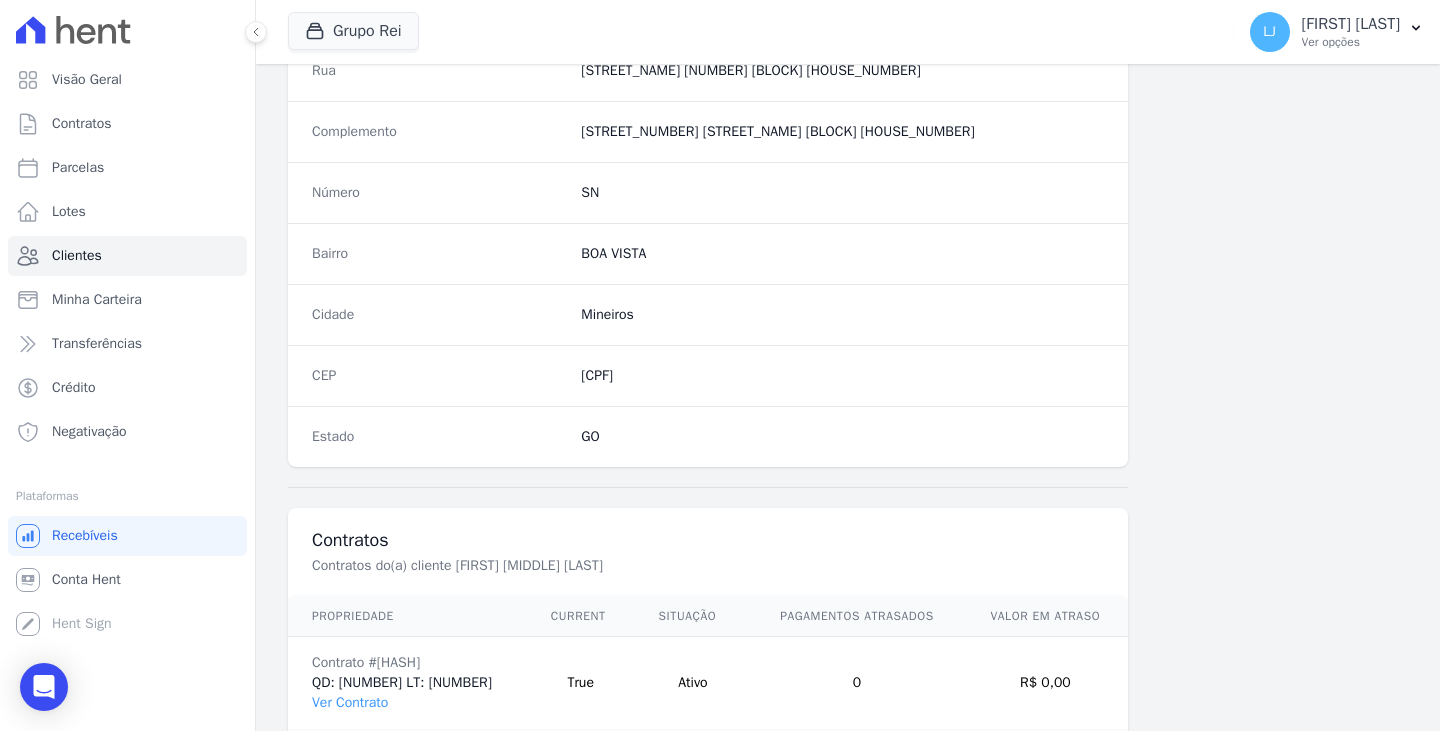 scroll, scrollTop: 1232, scrollLeft: 0, axis: vertical 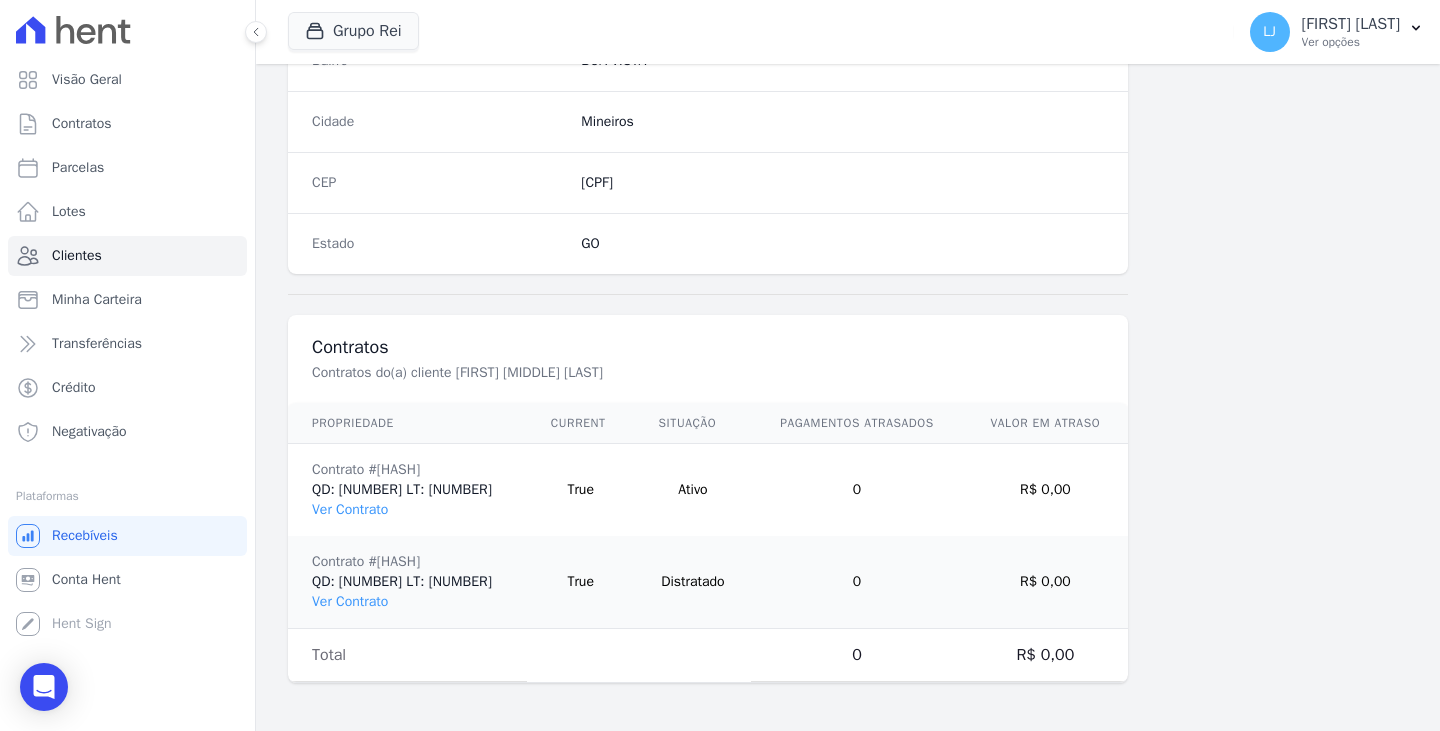 drag, startPoint x: 672, startPoint y: 493, endPoint x: 617, endPoint y: 493, distance: 55 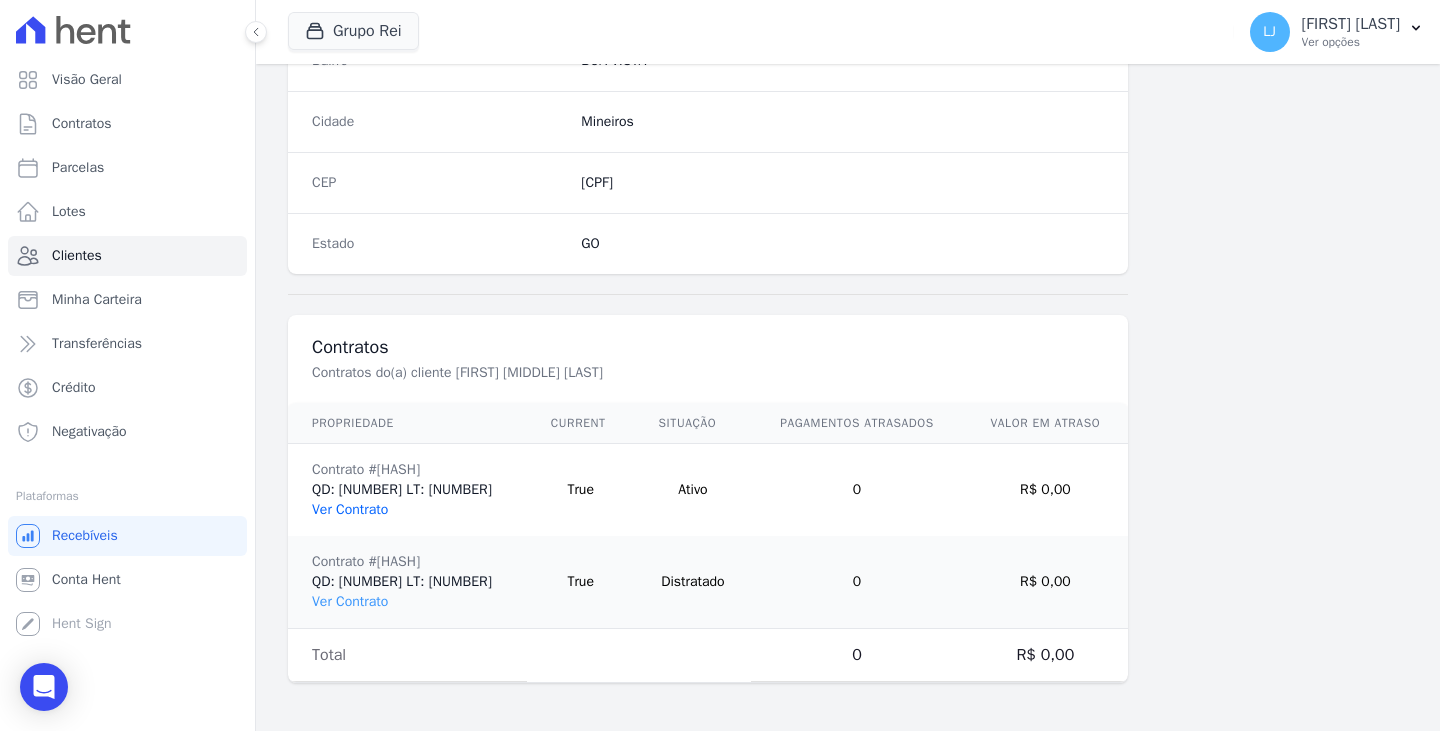 click on "Ver Contrato" at bounding box center (350, 509) 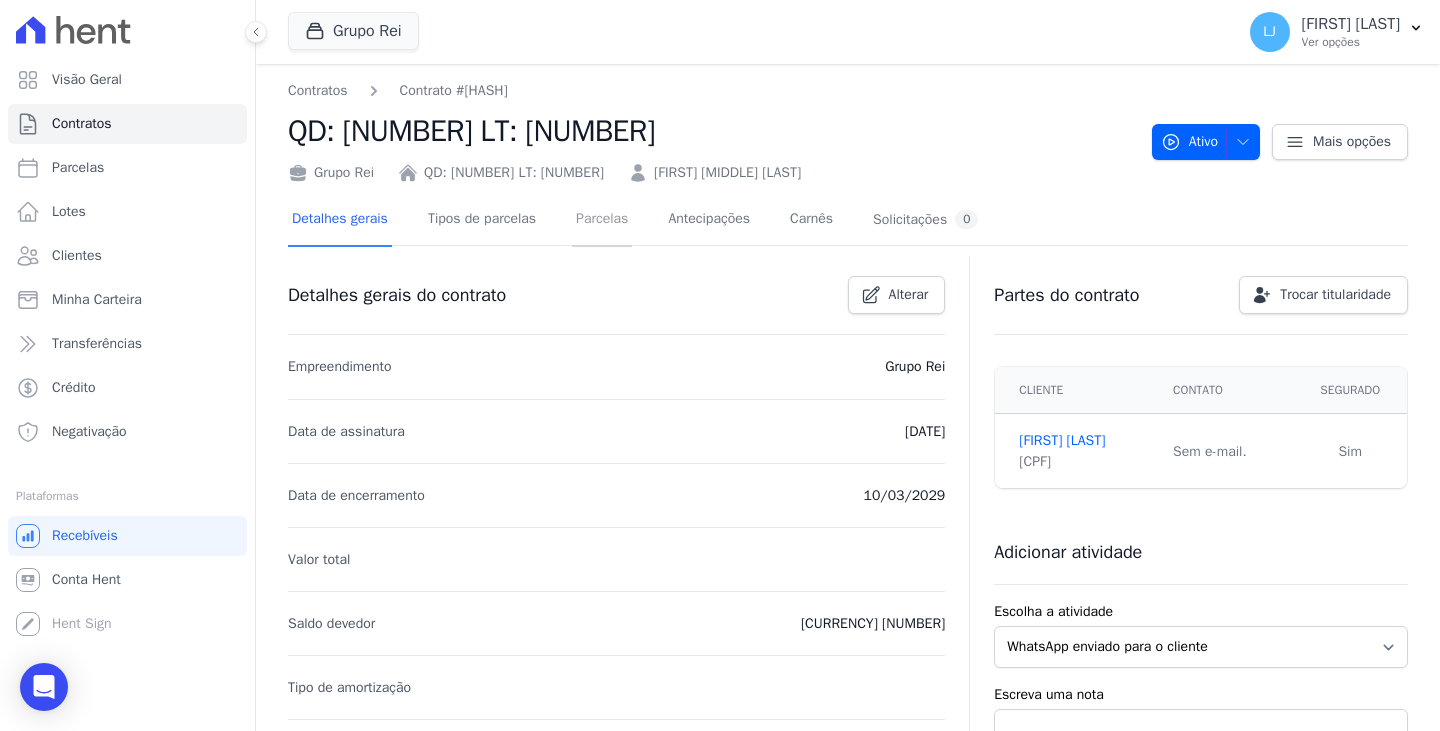click on "Parcelas" at bounding box center (602, 220) 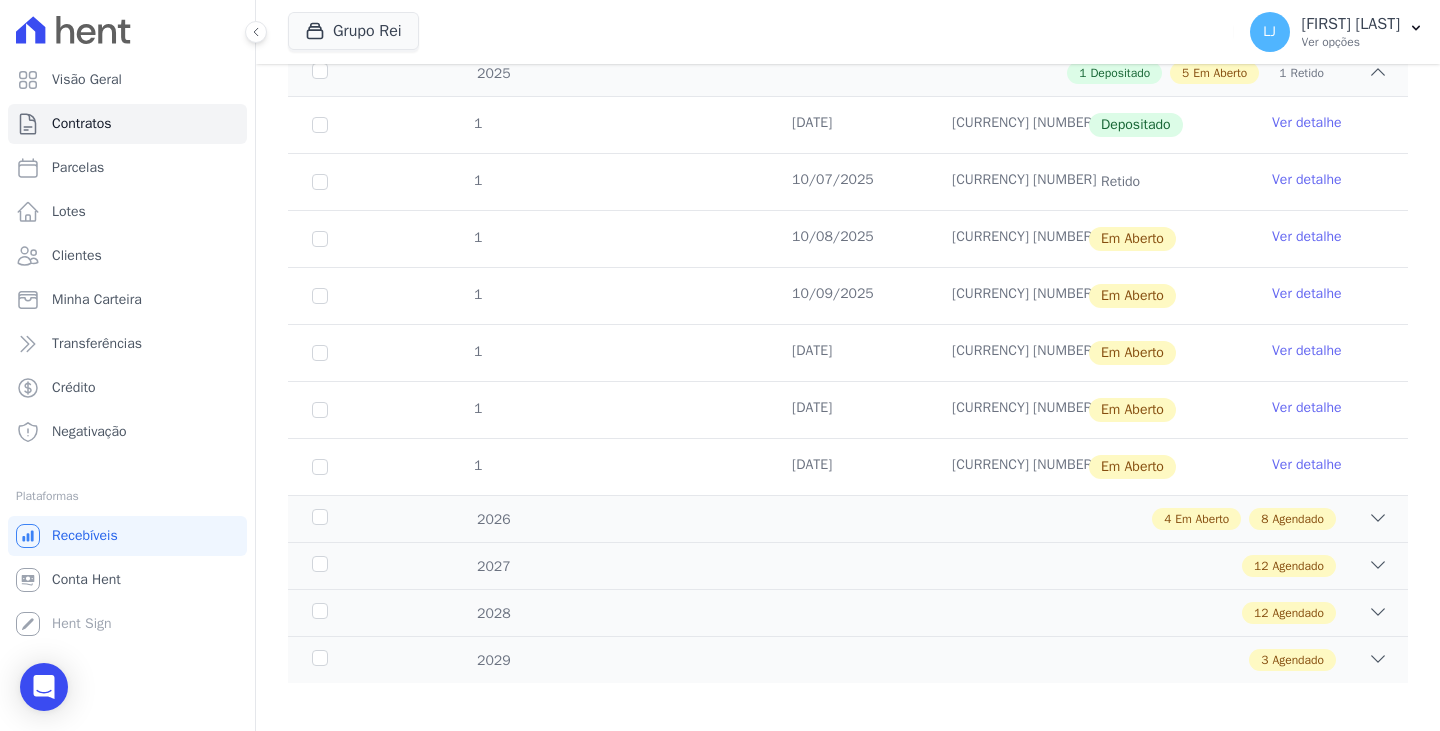scroll, scrollTop: 337, scrollLeft: 0, axis: vertical 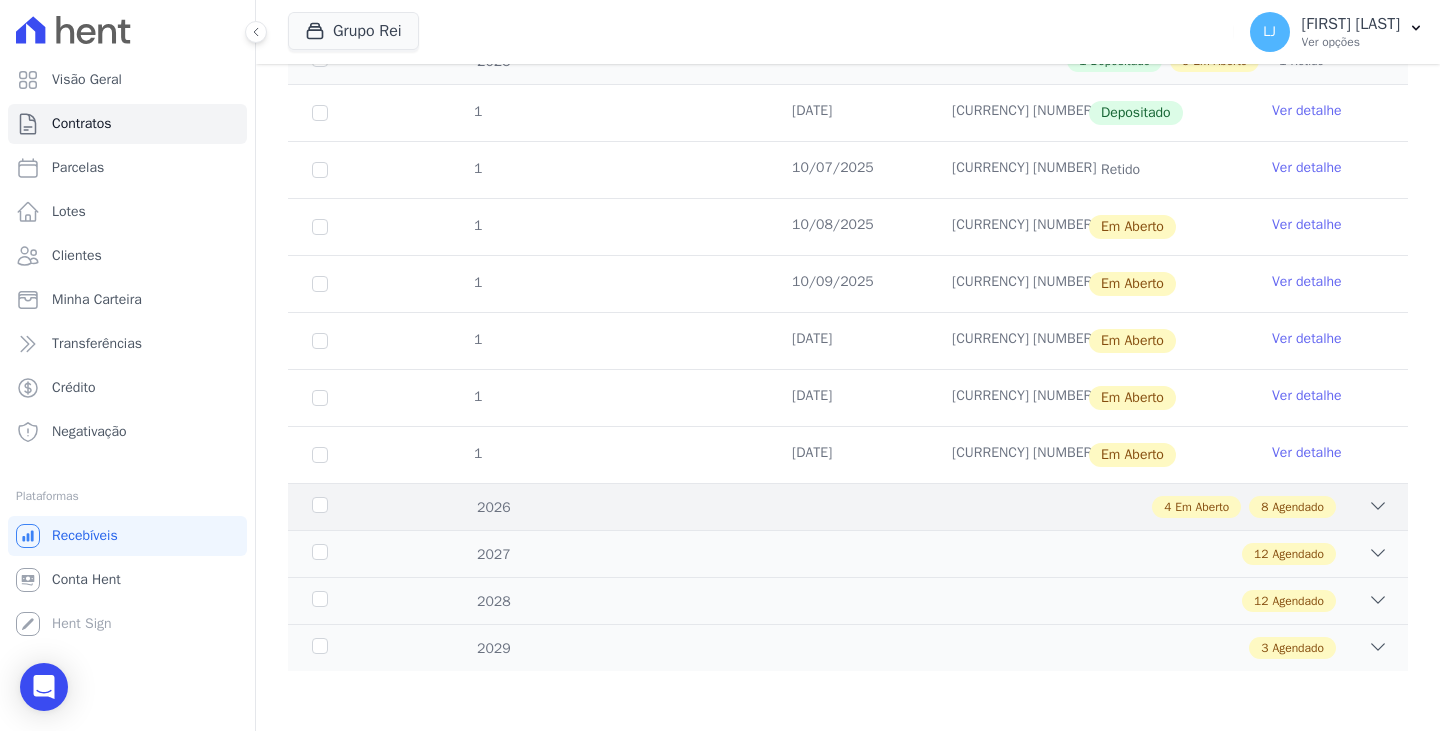 click on "[NUMBER]
Em Aberto
[NUMBER]
Agendado" at bounding box center [902, 507] 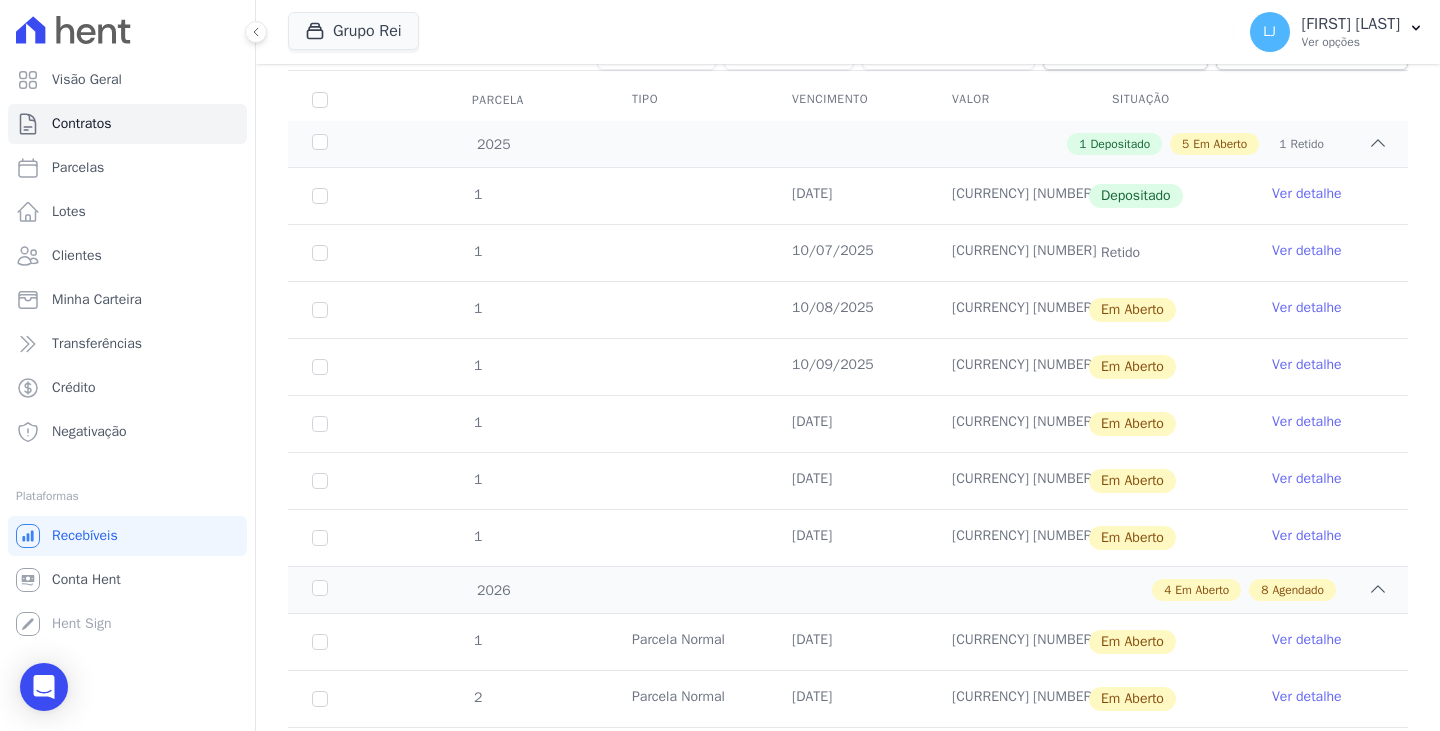 scroll, scrollTop: 237, scrollLeft: 0, axis: vertical 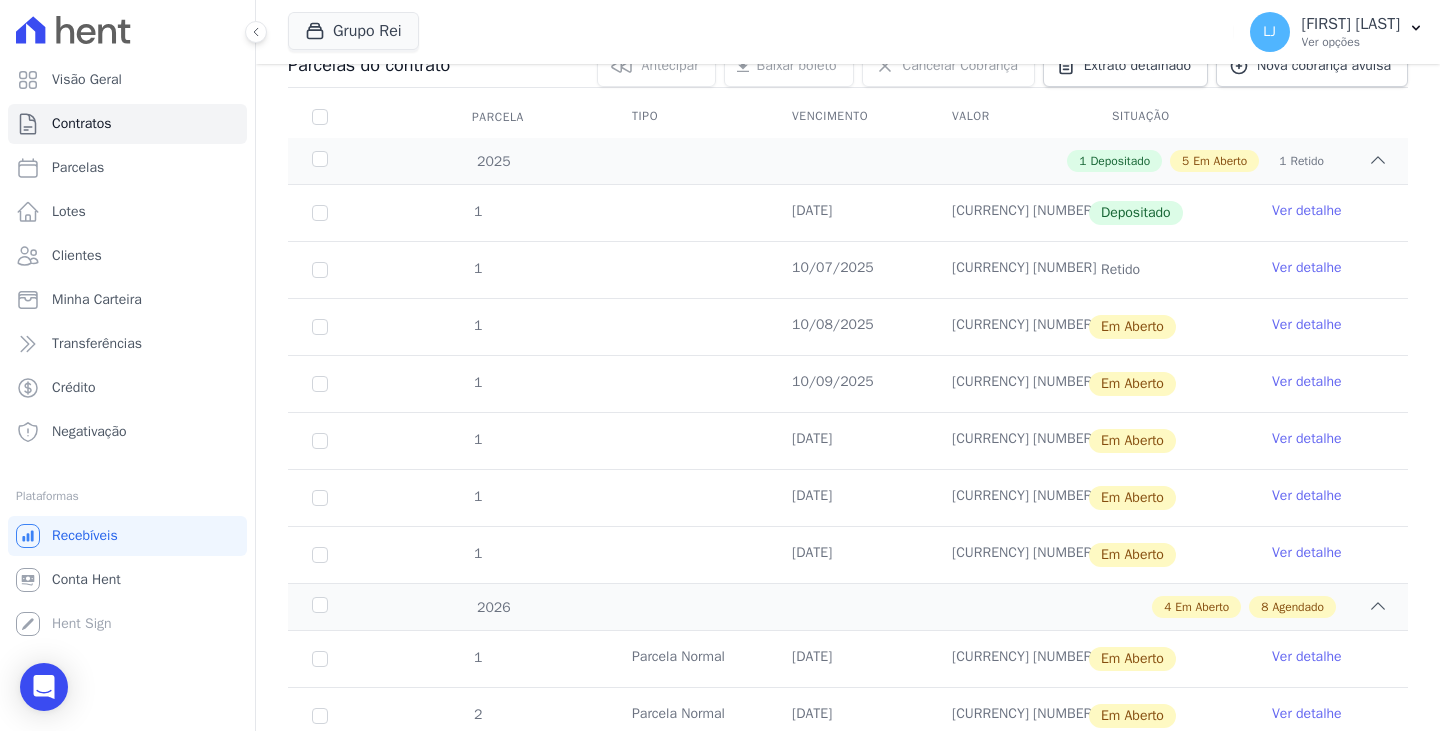 drag, startPoint x: 1173, startPoint y: 210, endPoint x: 1087, endPoint y: 208, distance: 86.023254 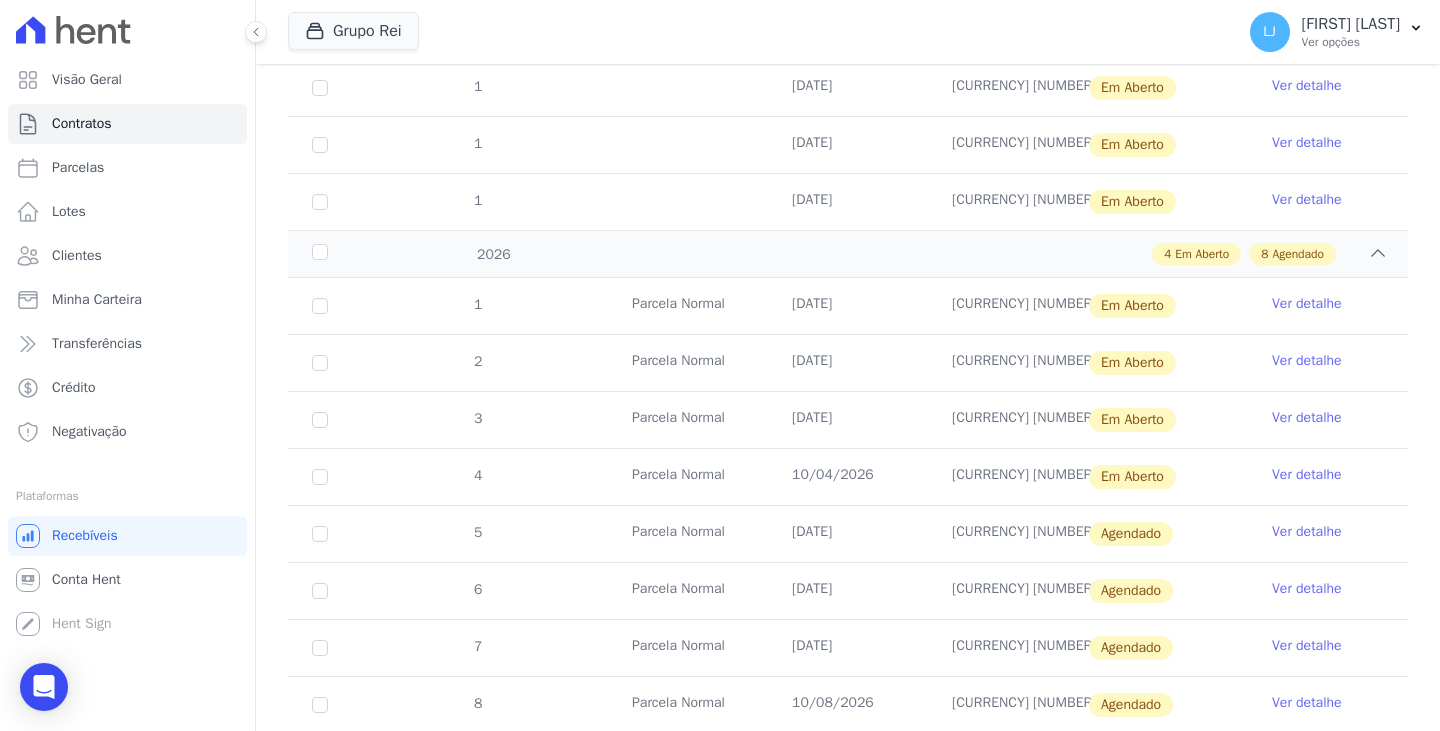 scroll, scrollTop: 637, scrollLeft: 0, axis: vertical 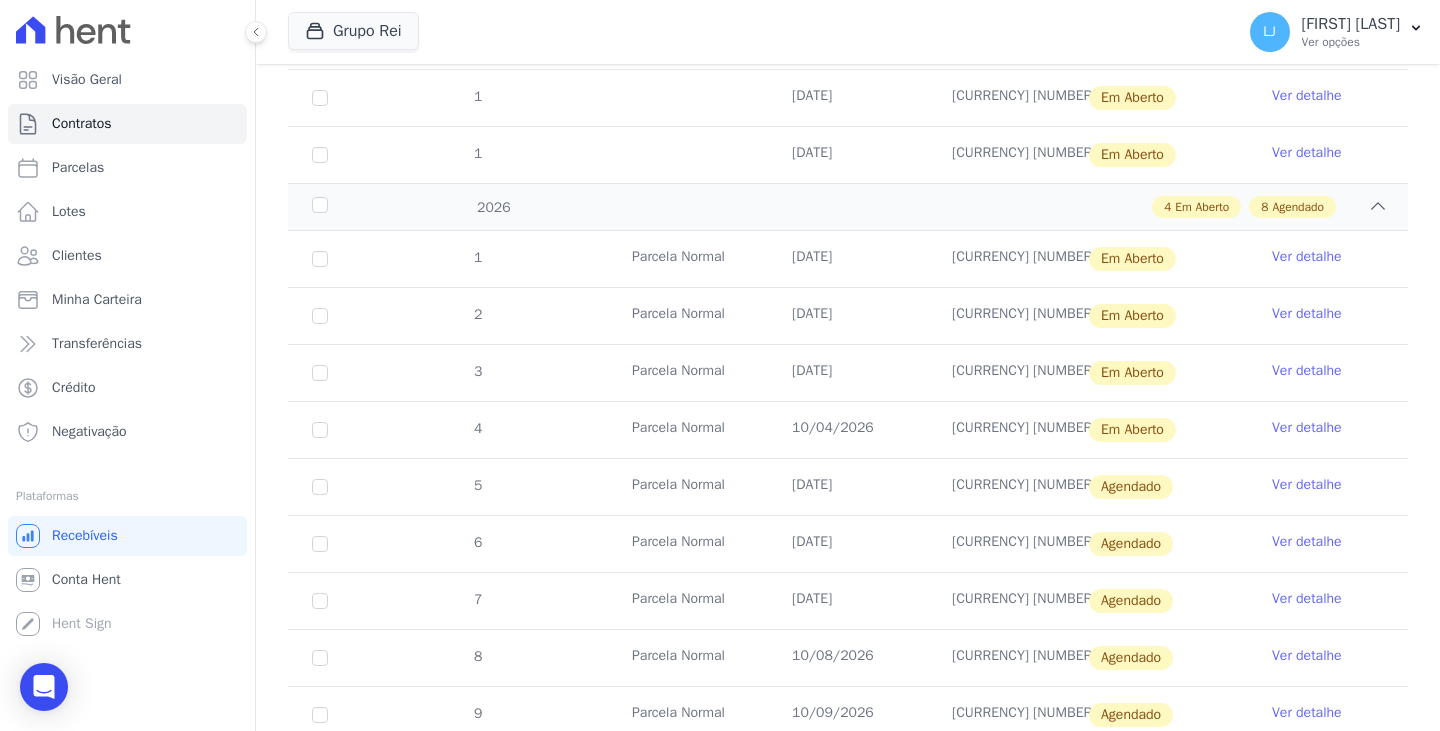 drag, startPoint x: 1158, startPoint y: 431, endPoint x: 1066, endPoint y: 431, distance: 92 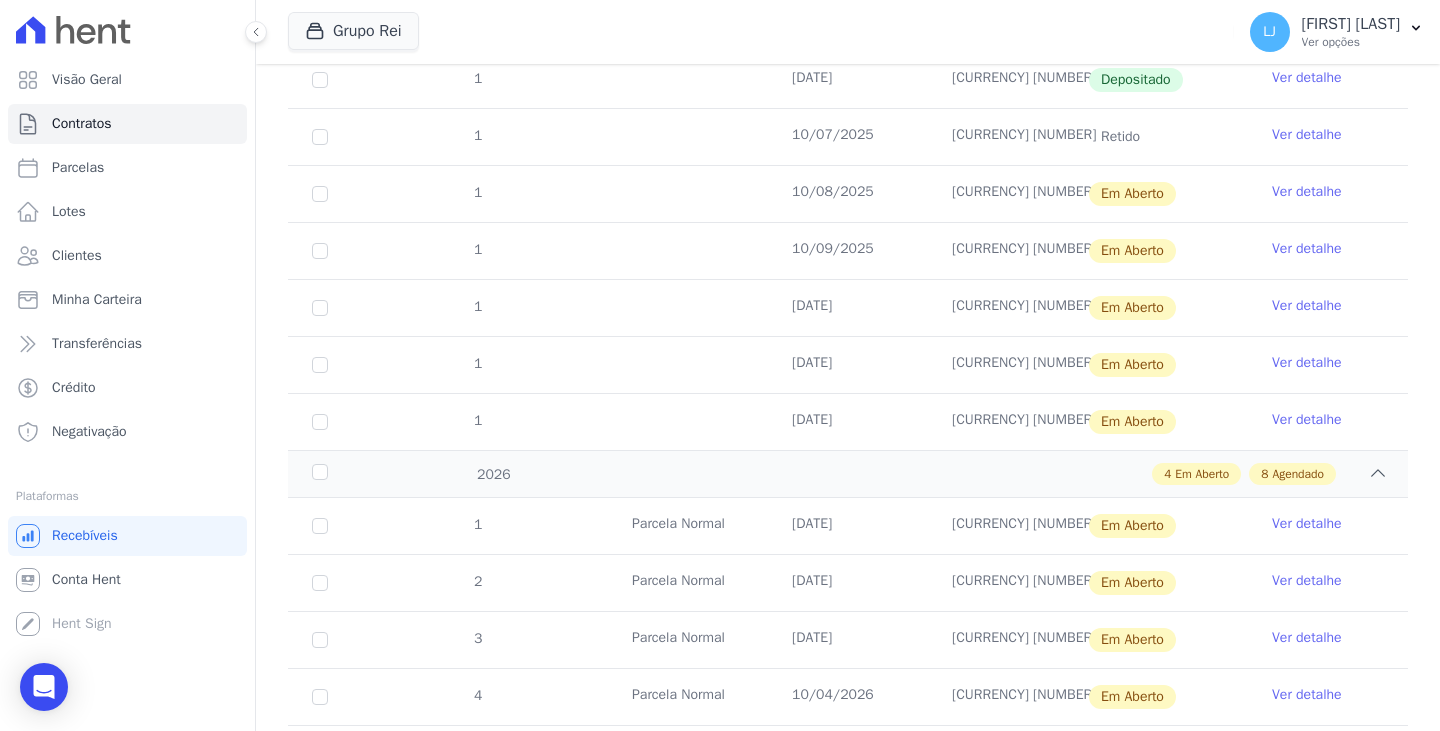 scroll, scrollTop: 337, scrollLeft: 0, axis: vertical 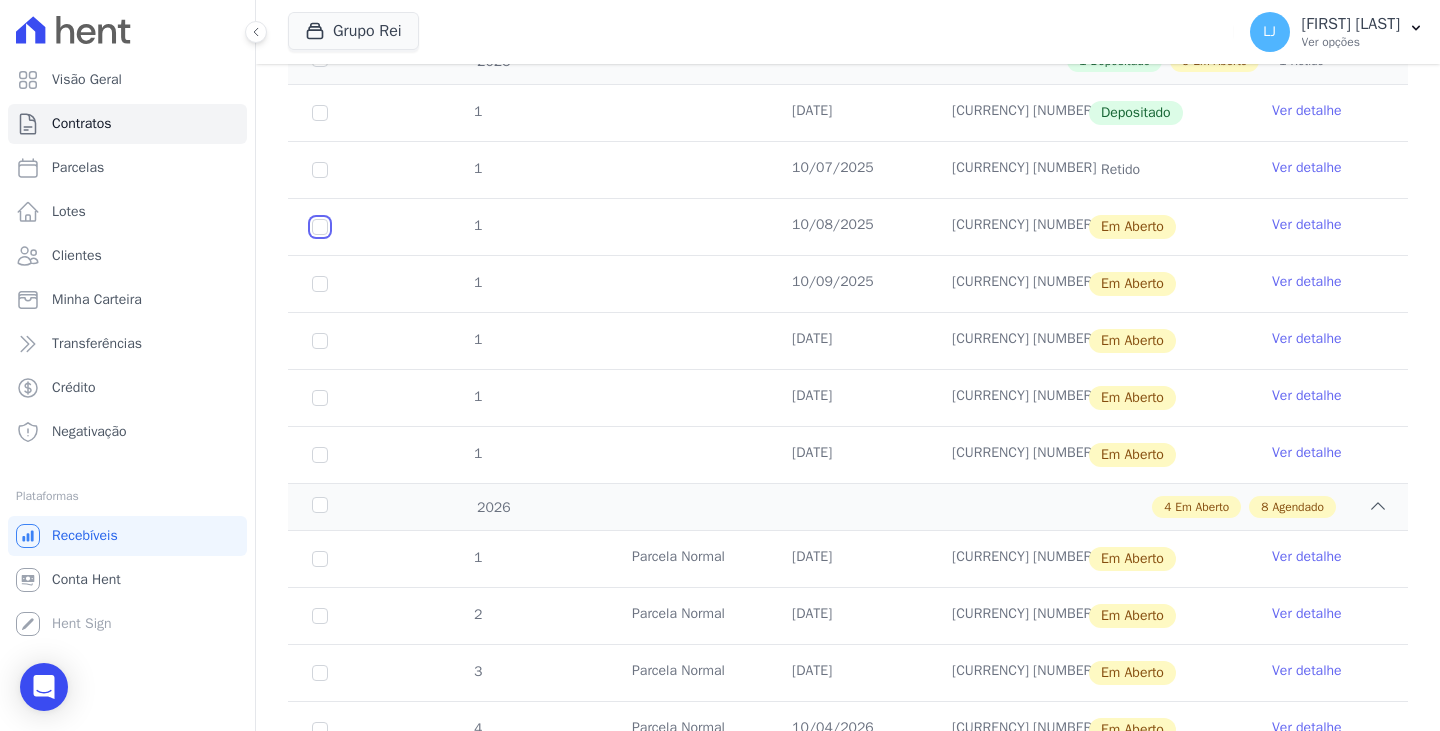 click at bounding box center (320, 227) 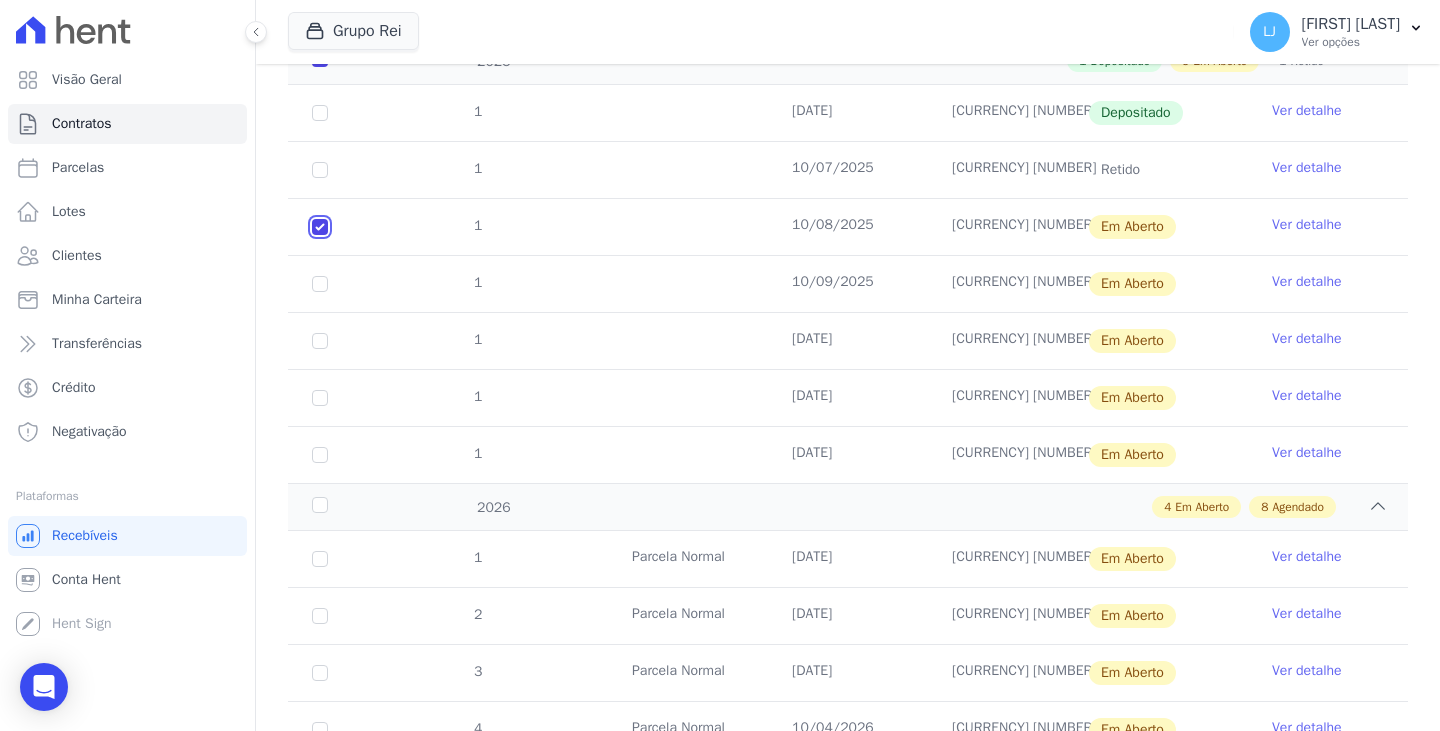 checkbox on "true" 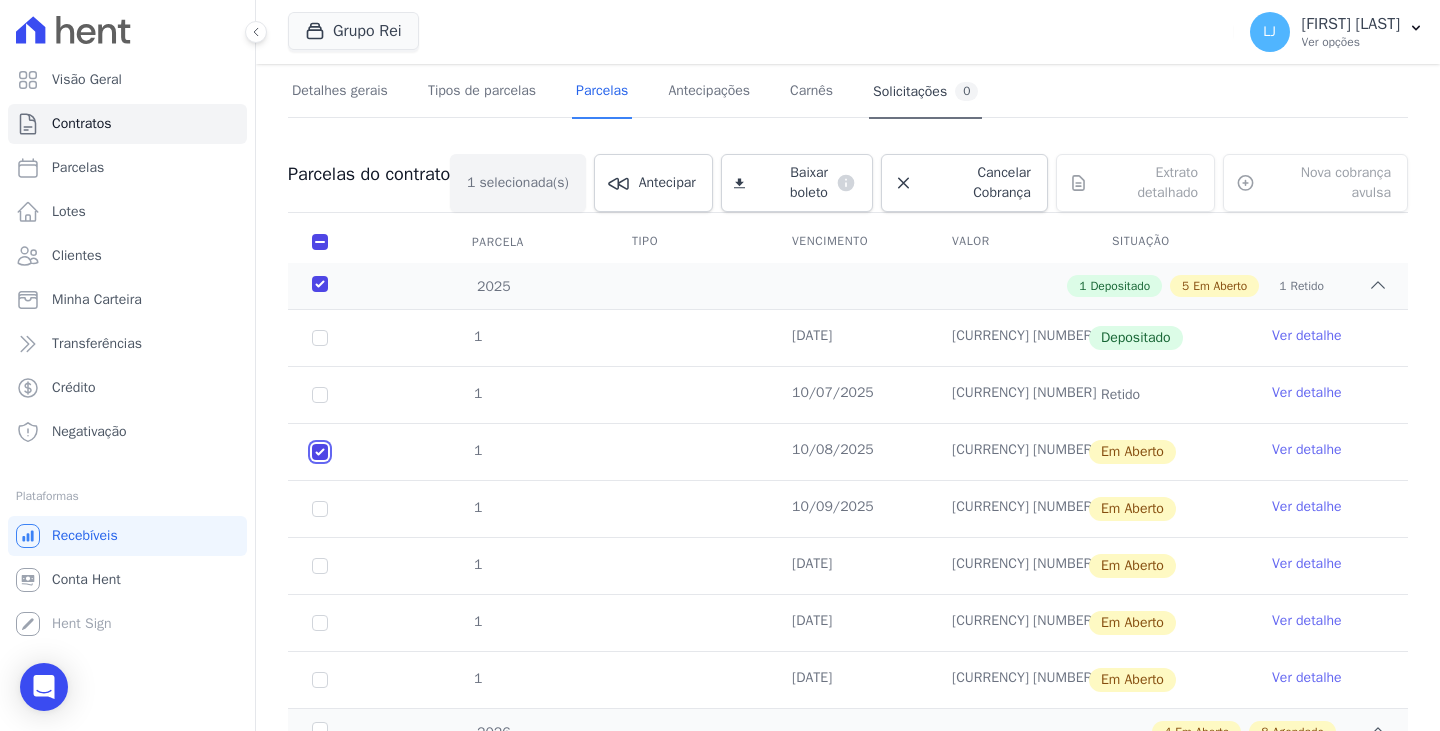 scroll, scrollTop: 0, scrollLeft: 0, axis: both 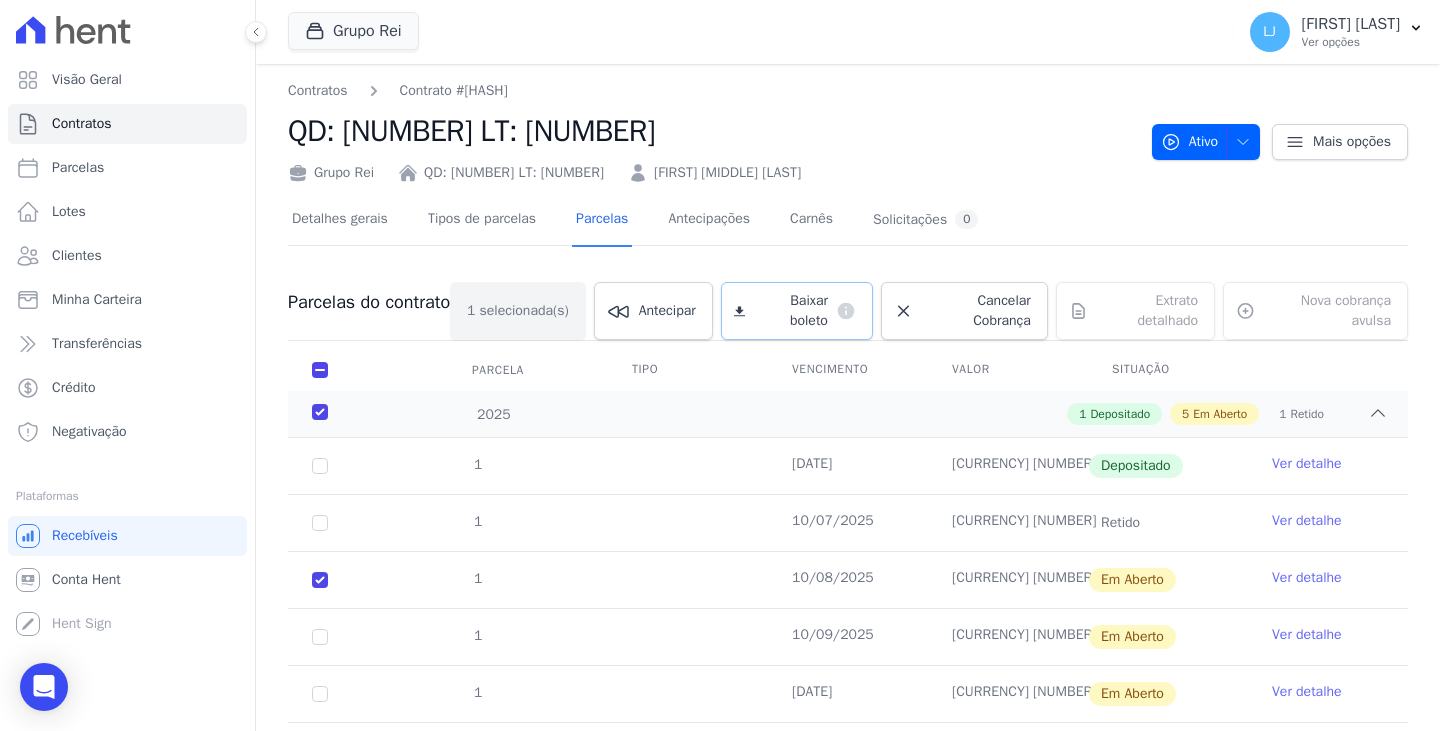 click on "Baixar boleto" at bounding box center [790, 311] 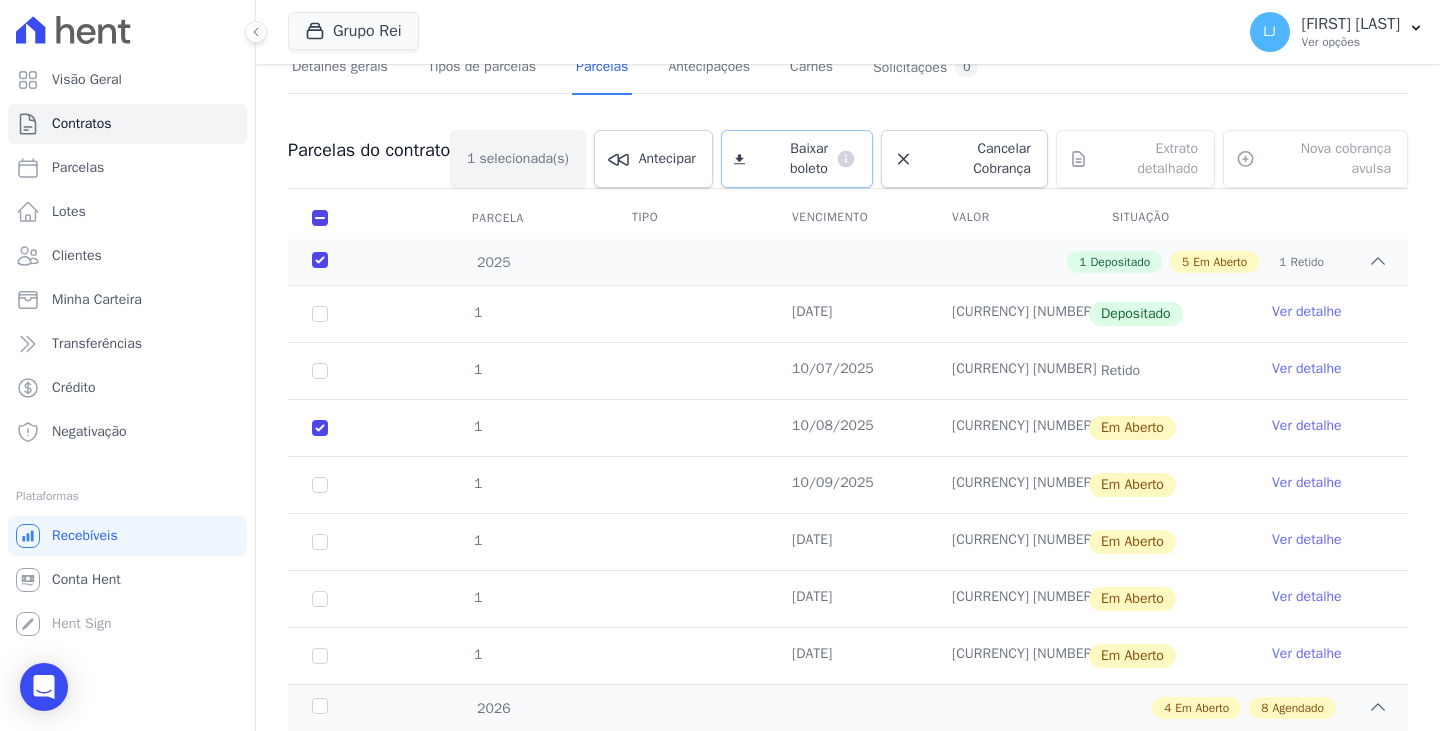 scroll, scrollTop: 200, scrollLeft: 0, axis: vertical 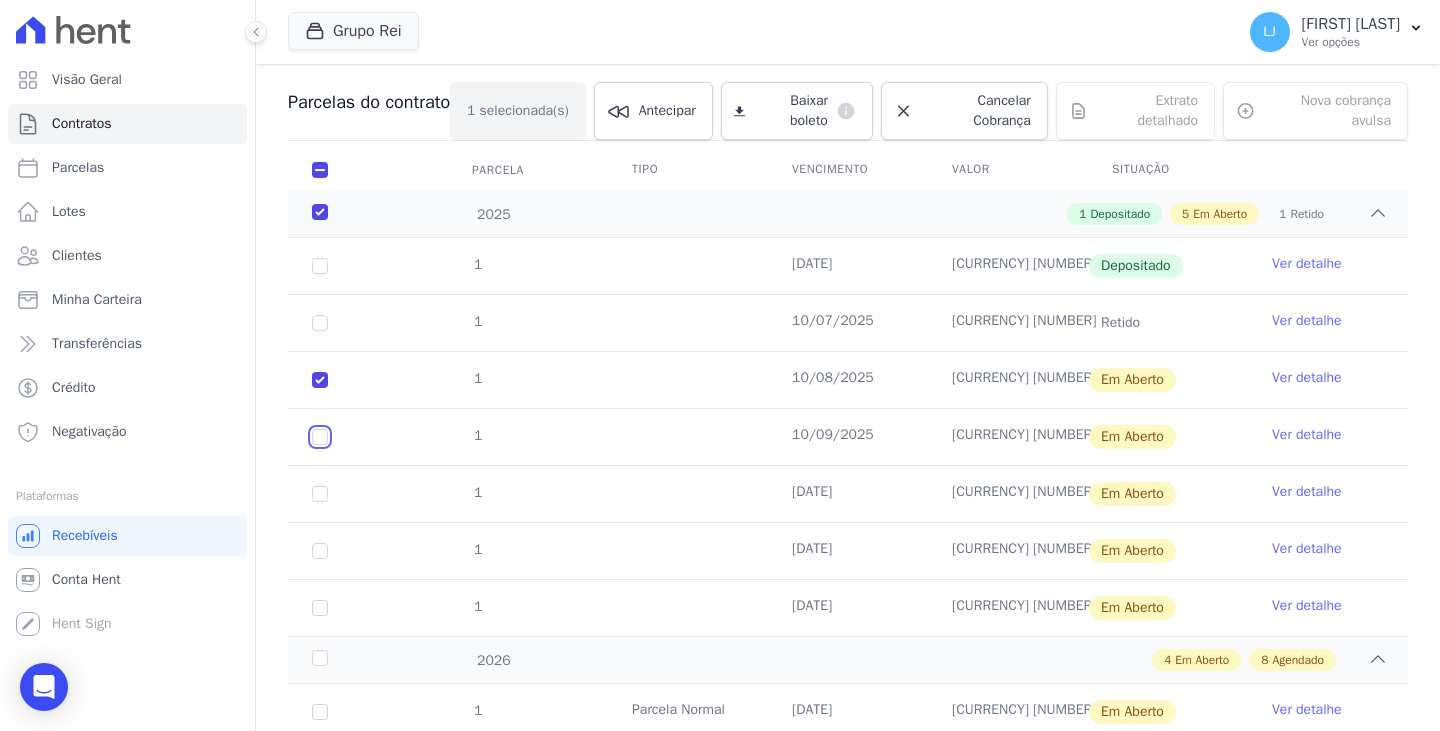 drag, startPoint x: 322, startPoint y: 436, endPoint x: 307, endPoint y: 499, distance: 64.7611 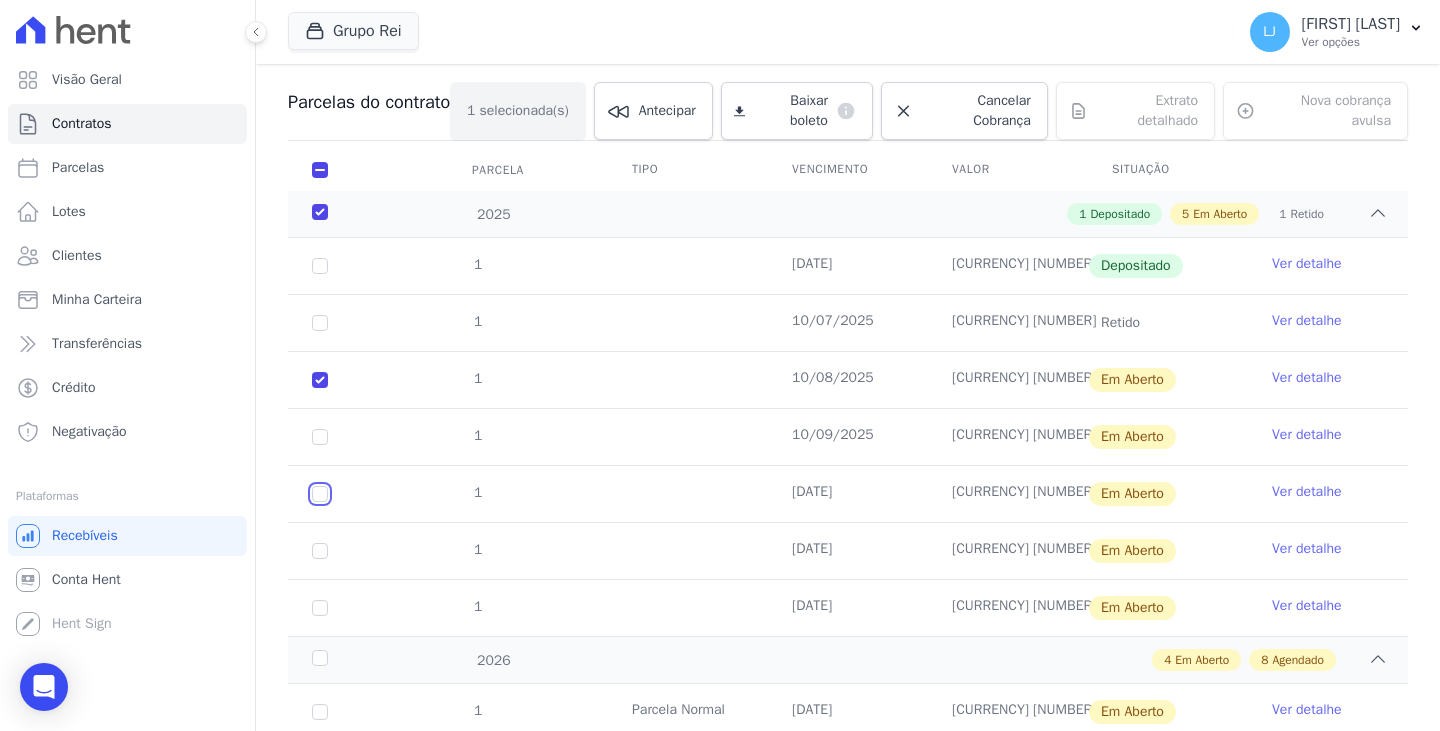 drag, startPoint x: 319, startPoint y: 492, endPoint x: 319, endPoint y: 454, distance: 38 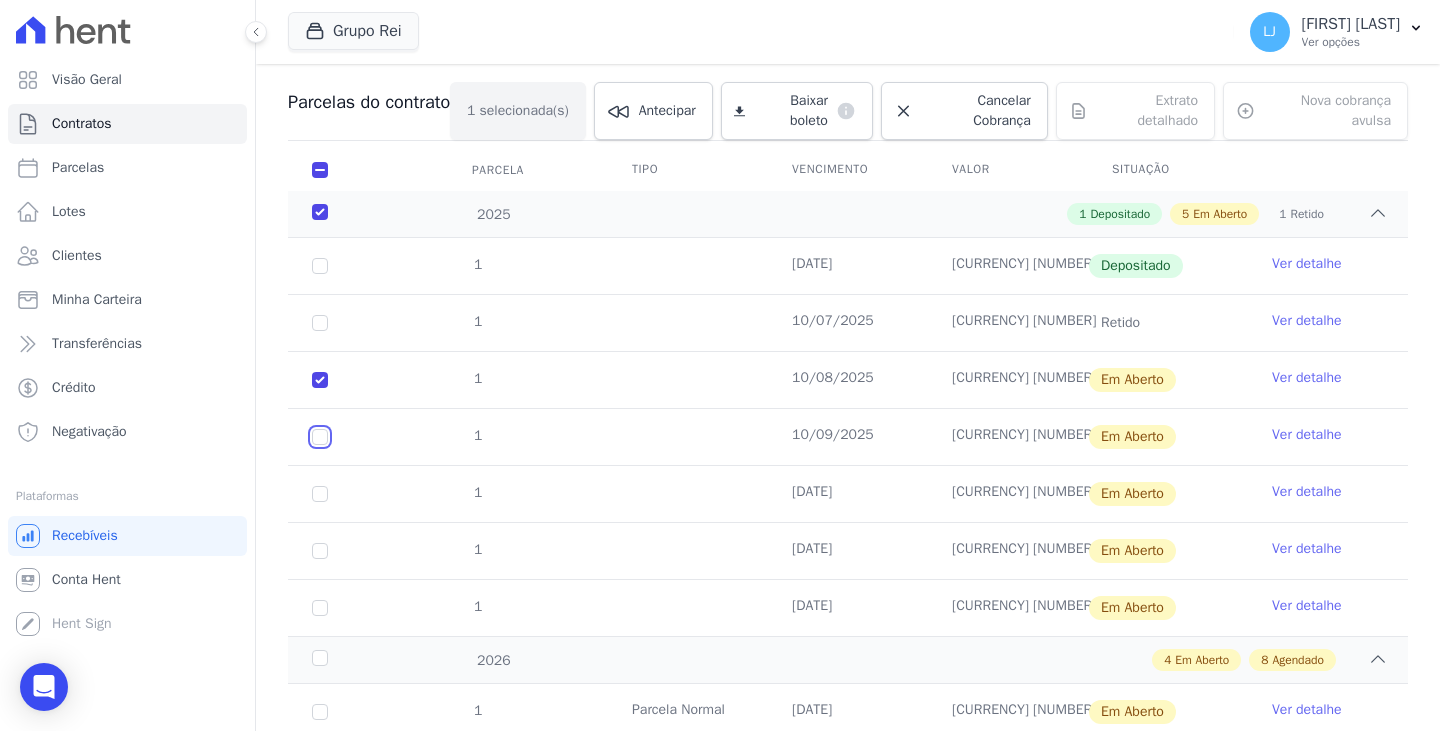click at bounding box center [320, 380] 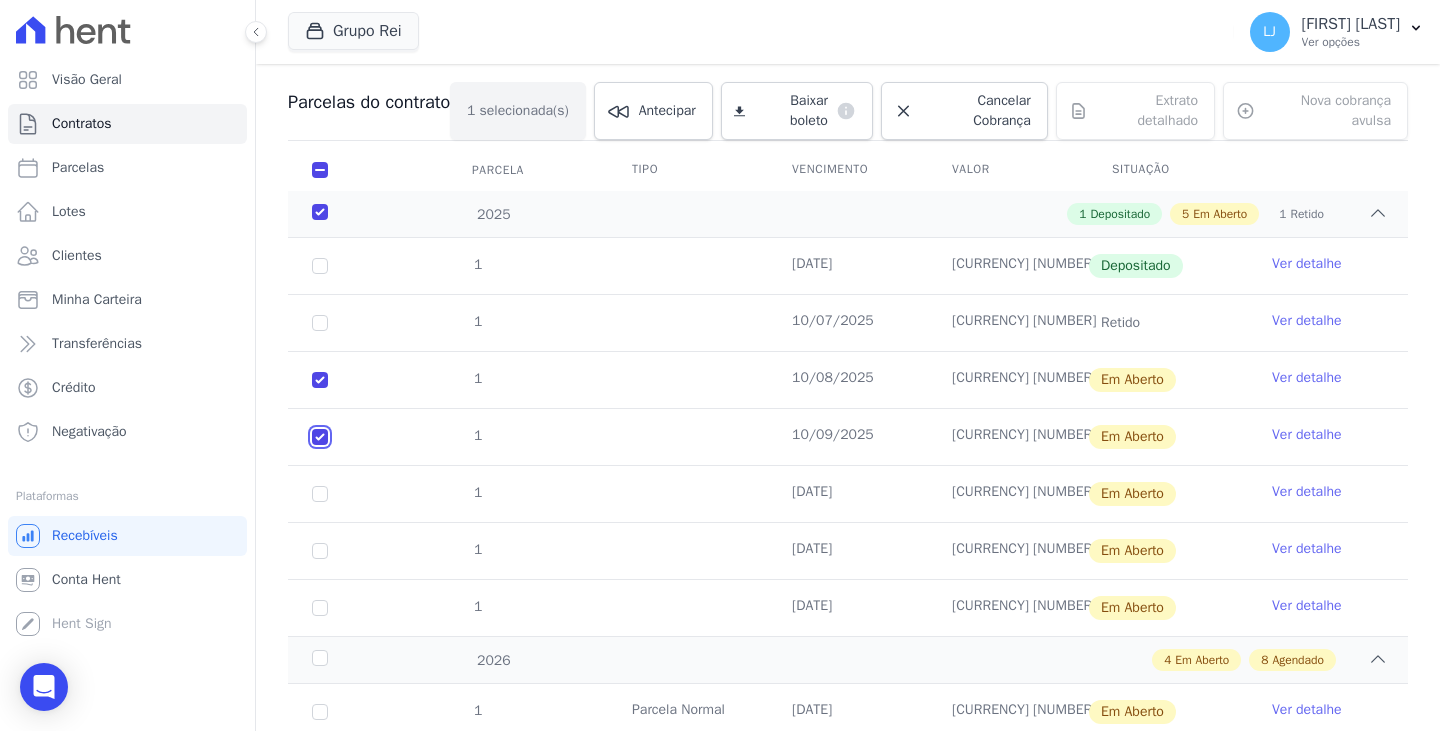 checkbox on "true" 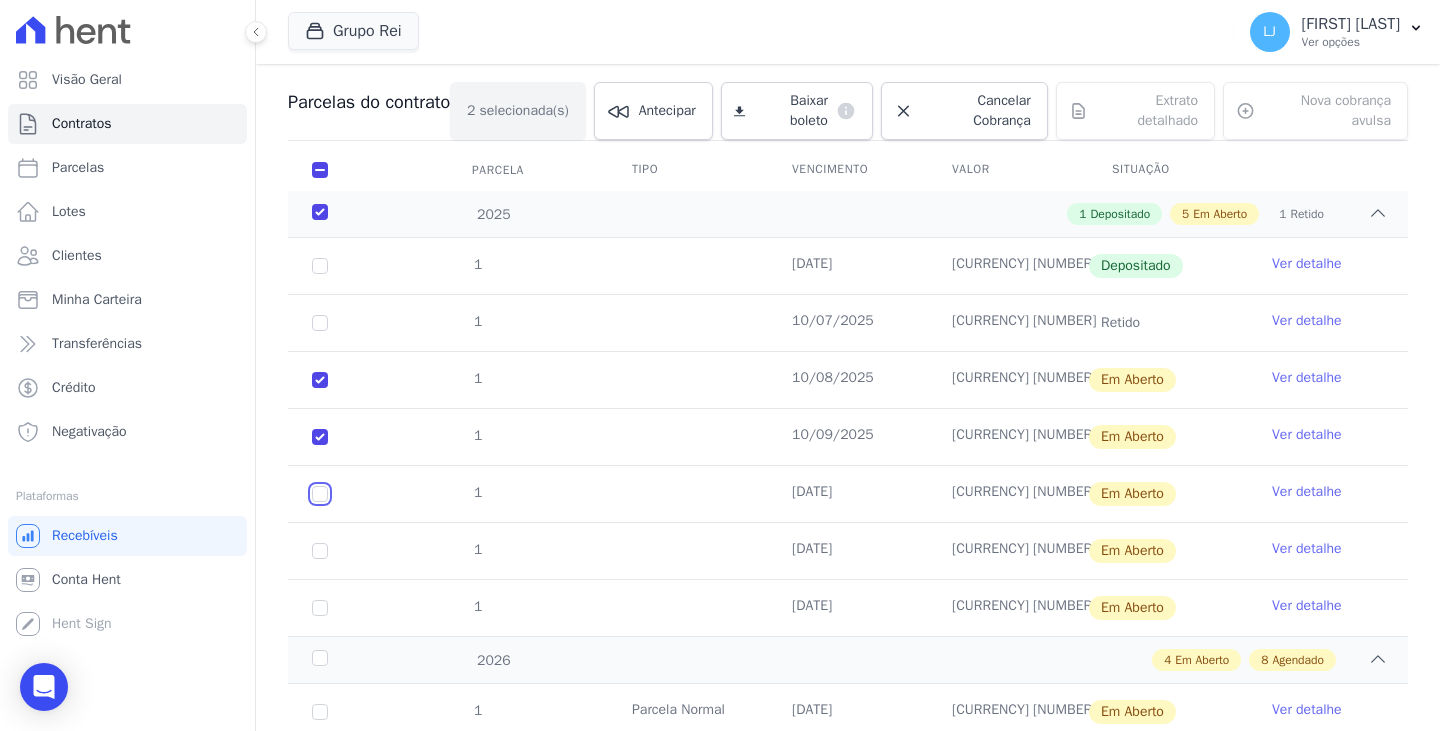 drag, startPoint x: 315, startPoint y: 496, endPoint x: 339, endPoint y: 495, distance: 24.020824 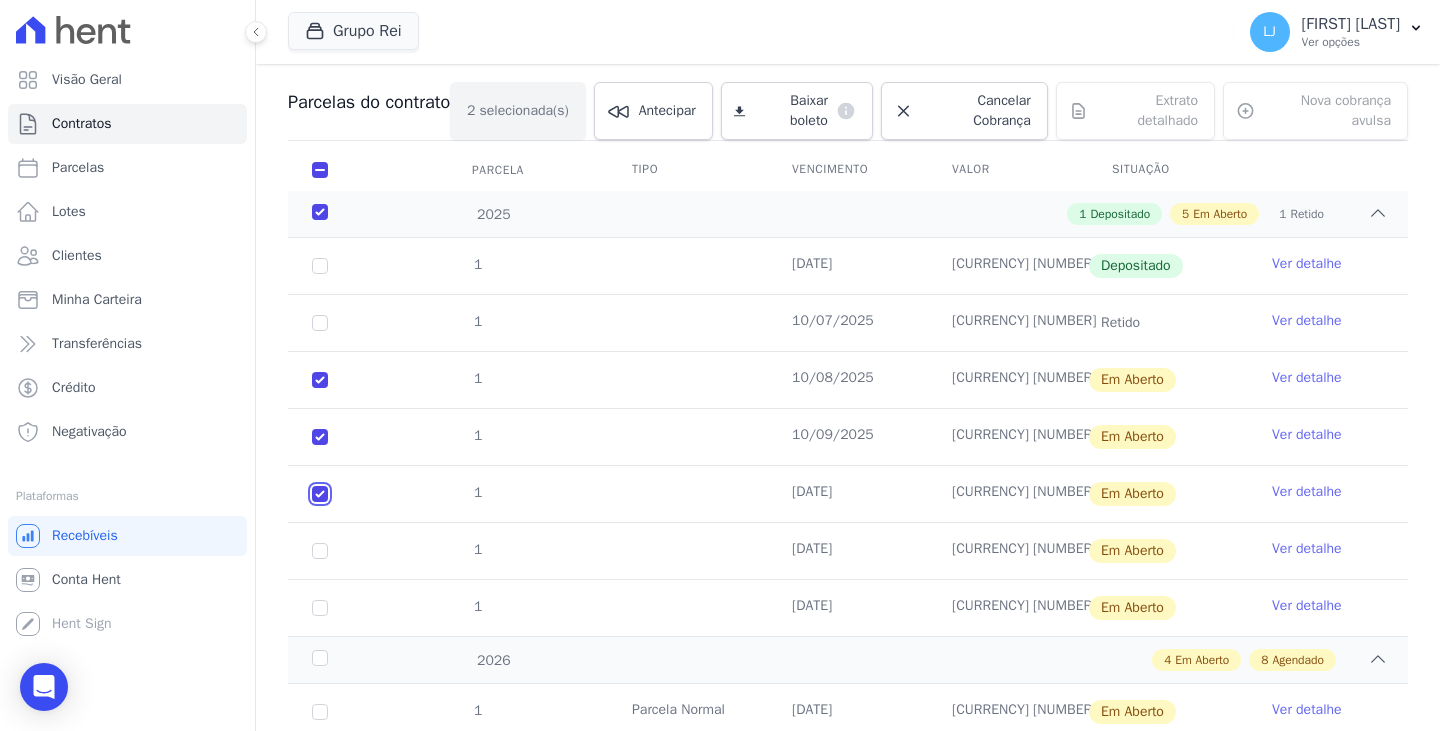 checkbox on "true" 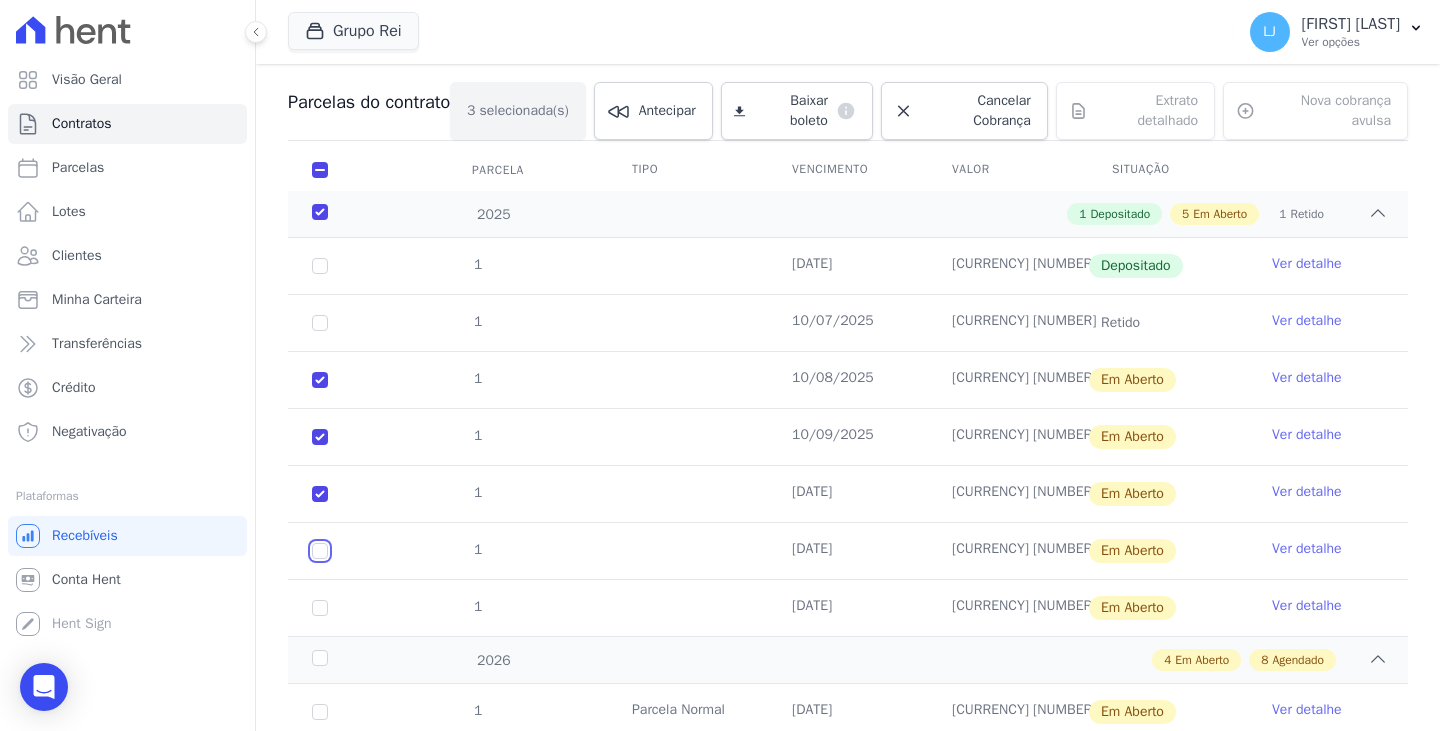 click at bounding box center (320, 380) 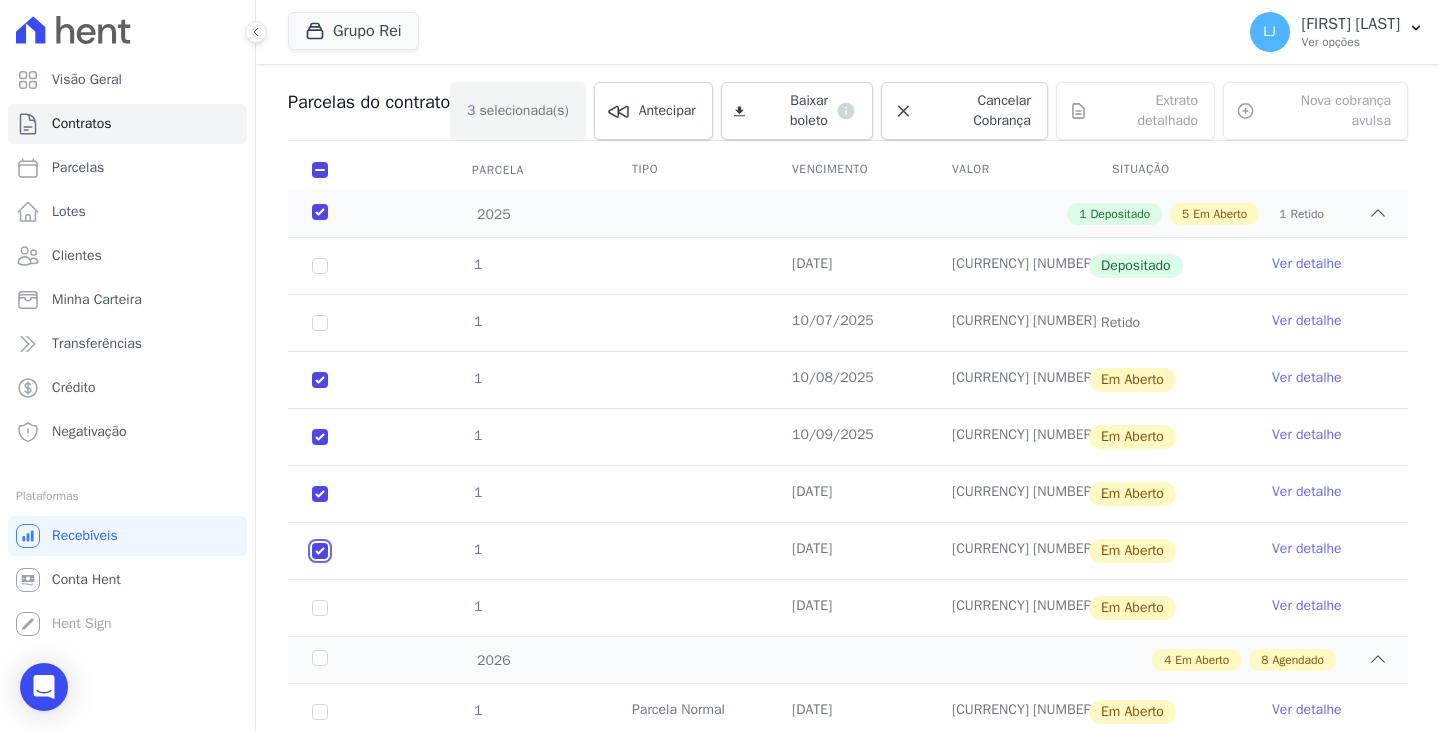 checkbox on "true" 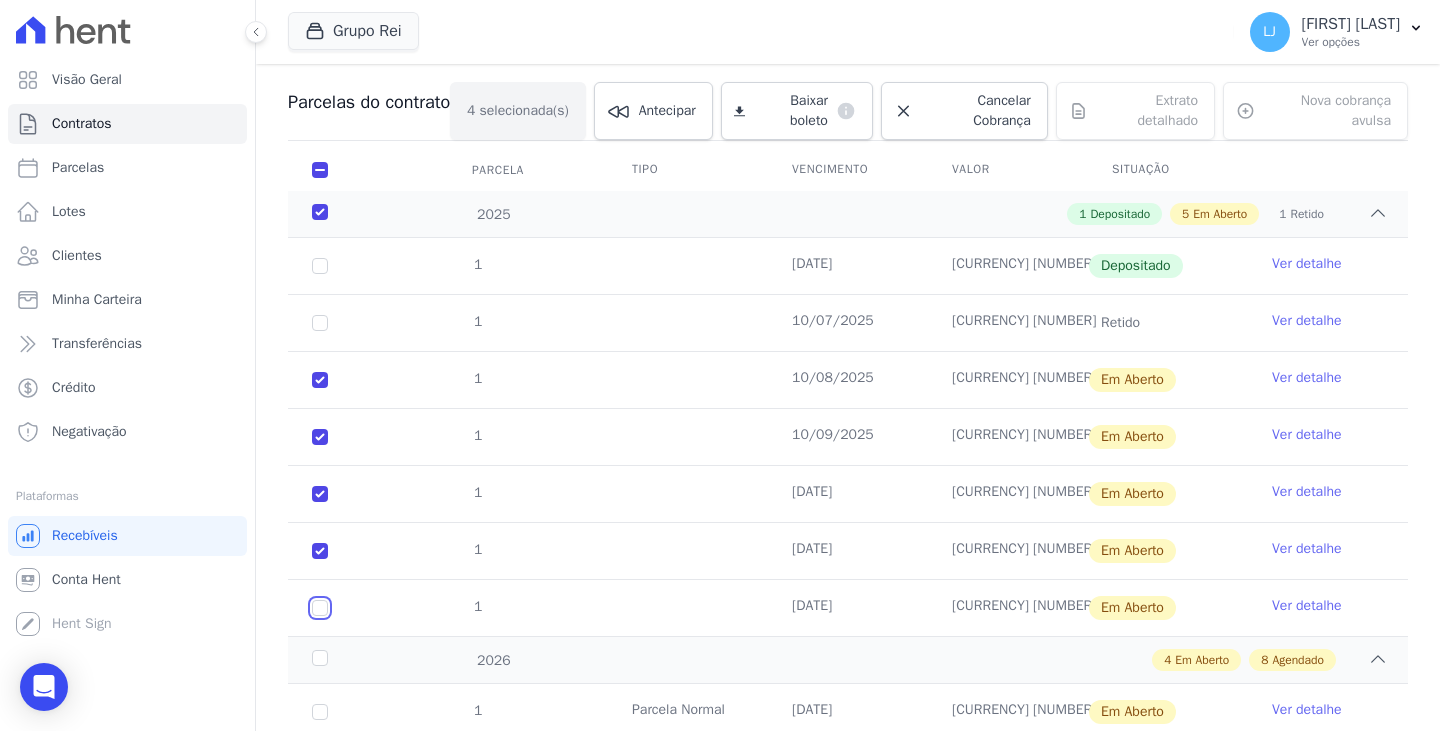 click at bounding box center [320, 380] 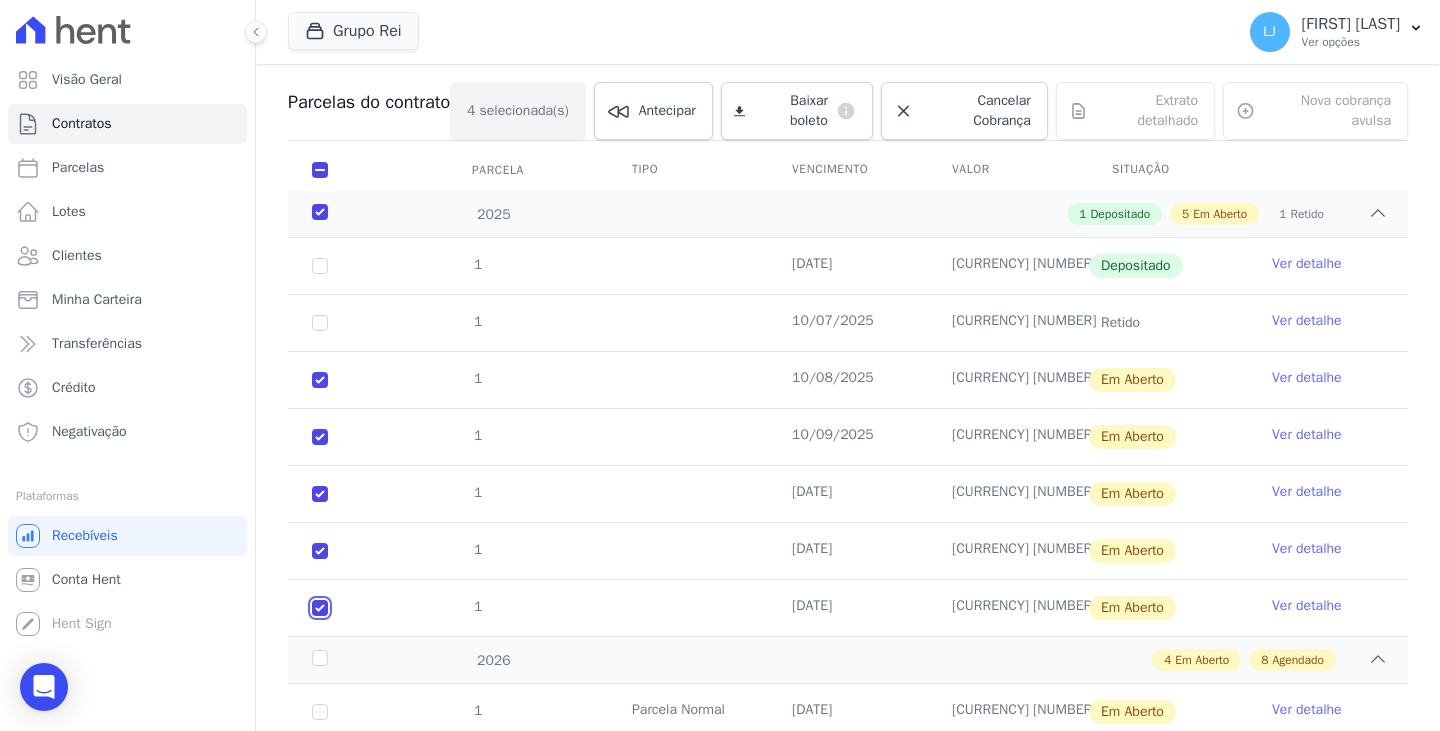 checkbox on "true" 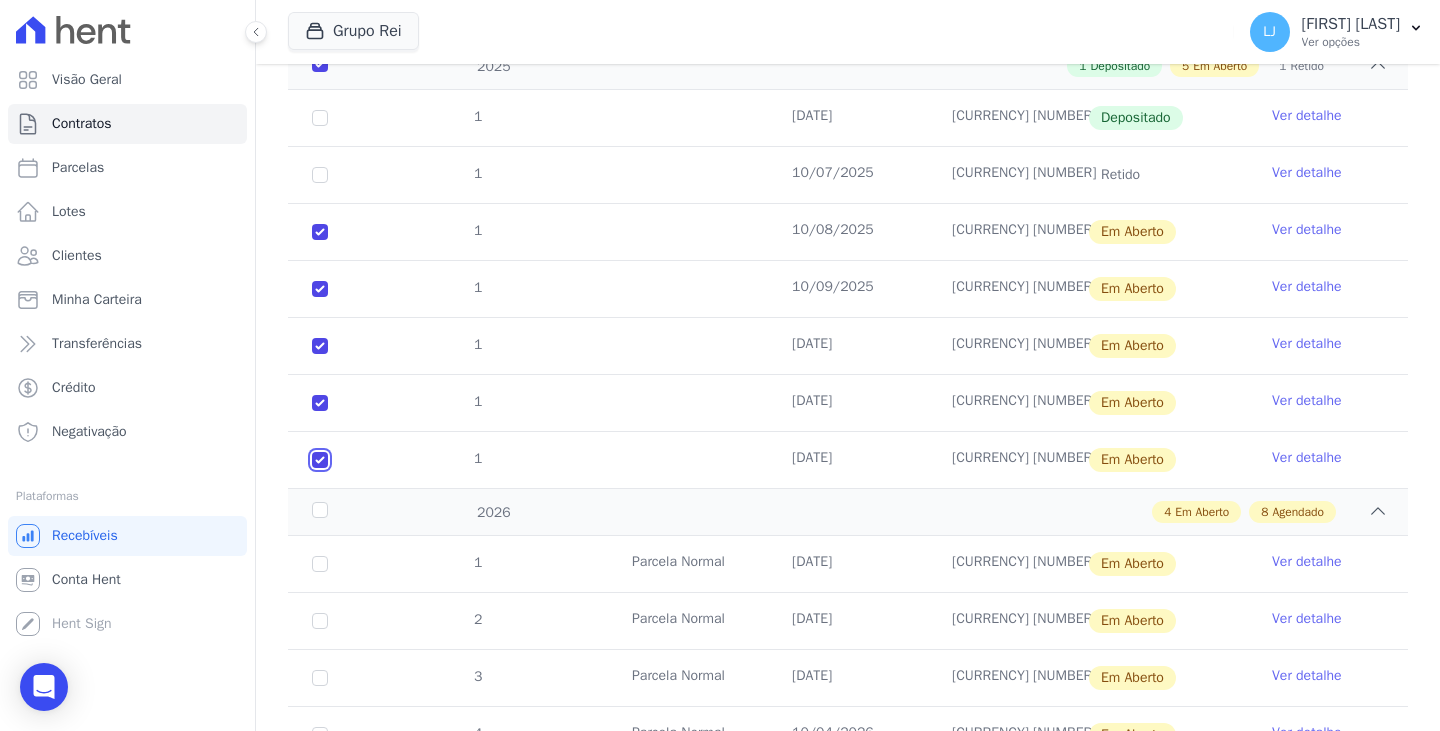 scroll, scrollTop: 500, scrollLeft: 0, axis: vertical 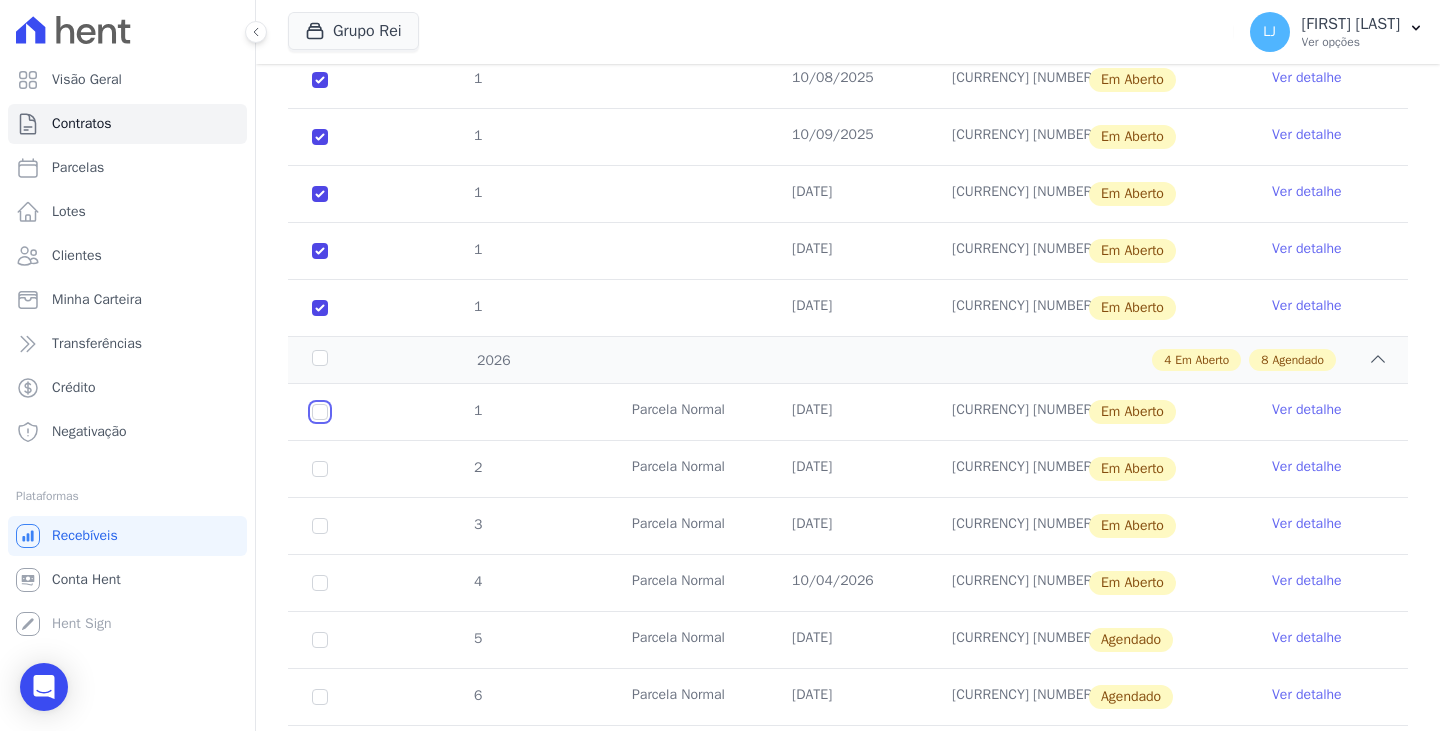 click at bounding box center [320, 412] 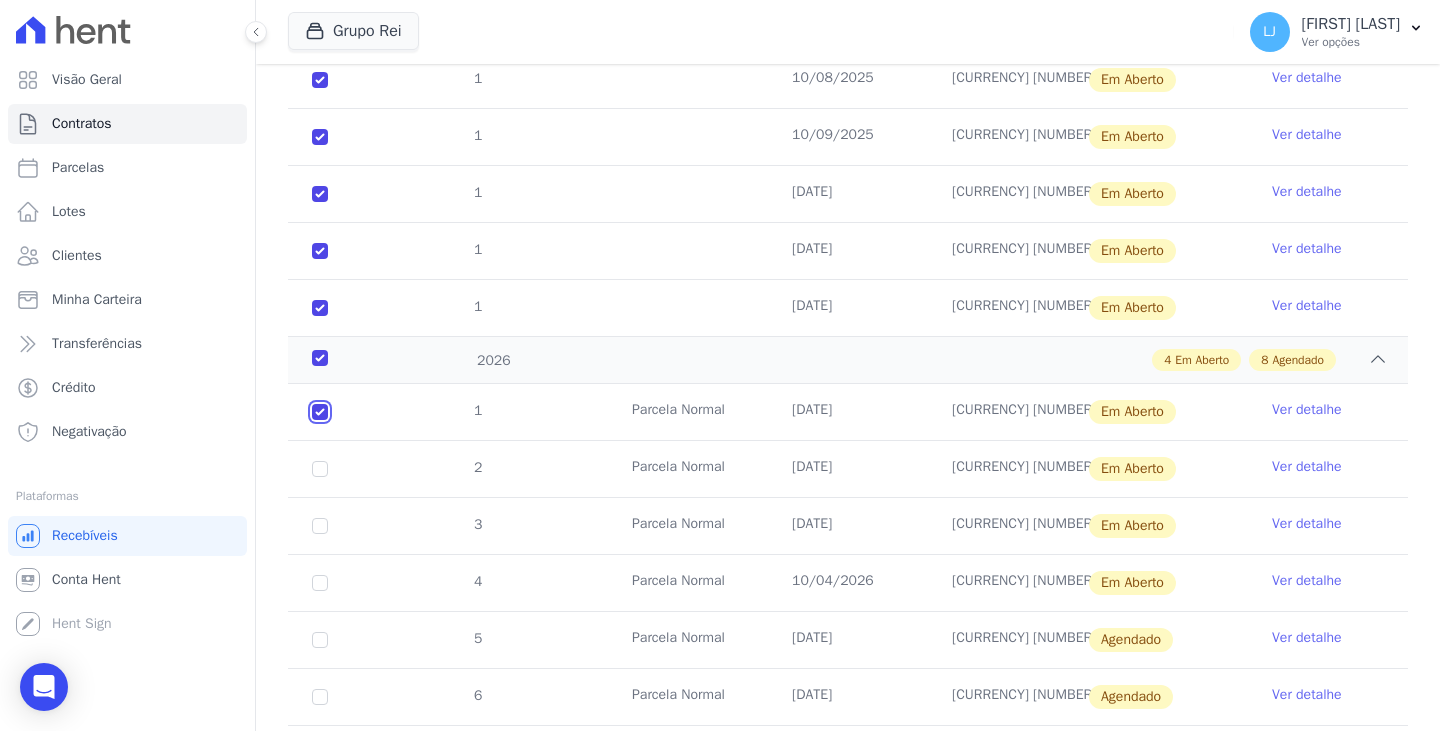 checkbox on "true" 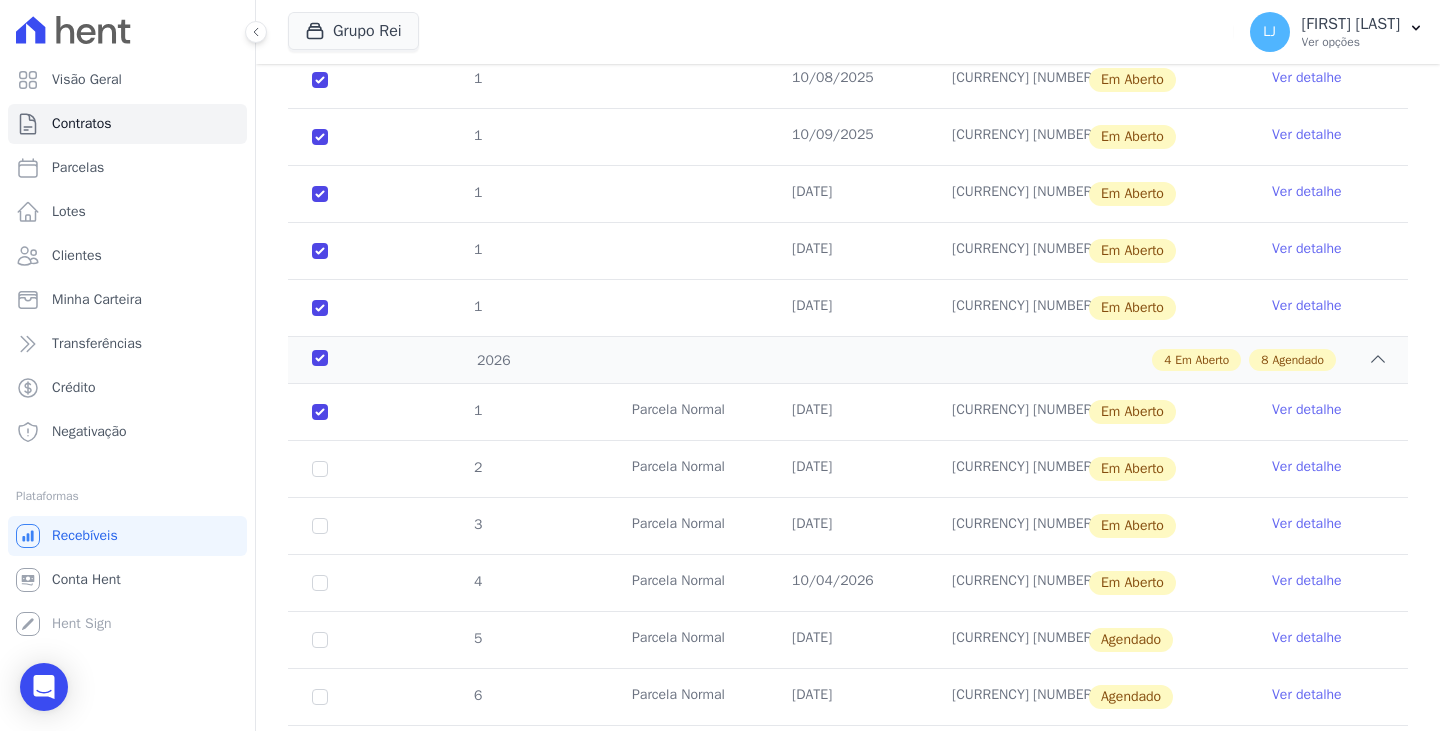 click on "2" at bounding box center (320, 469) 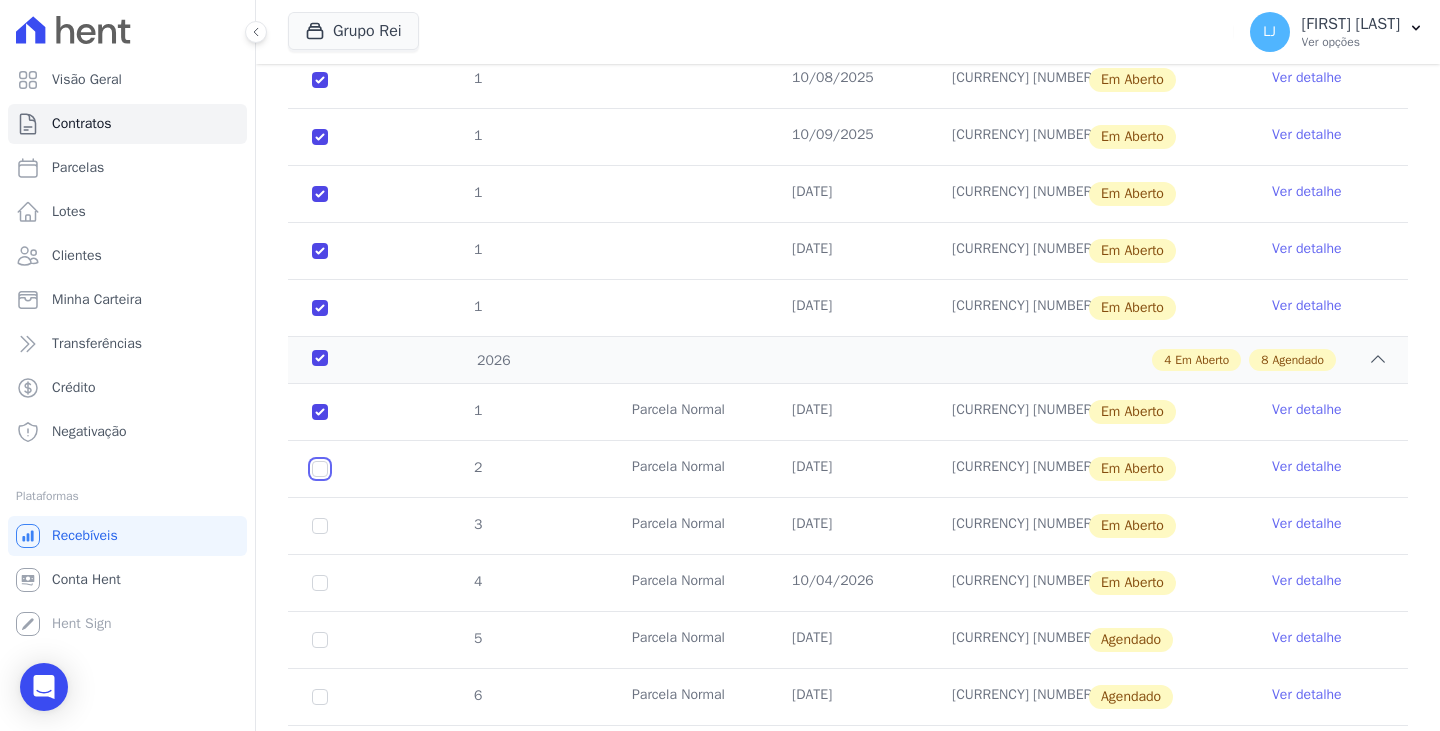 click at bounding box center [320, 412] 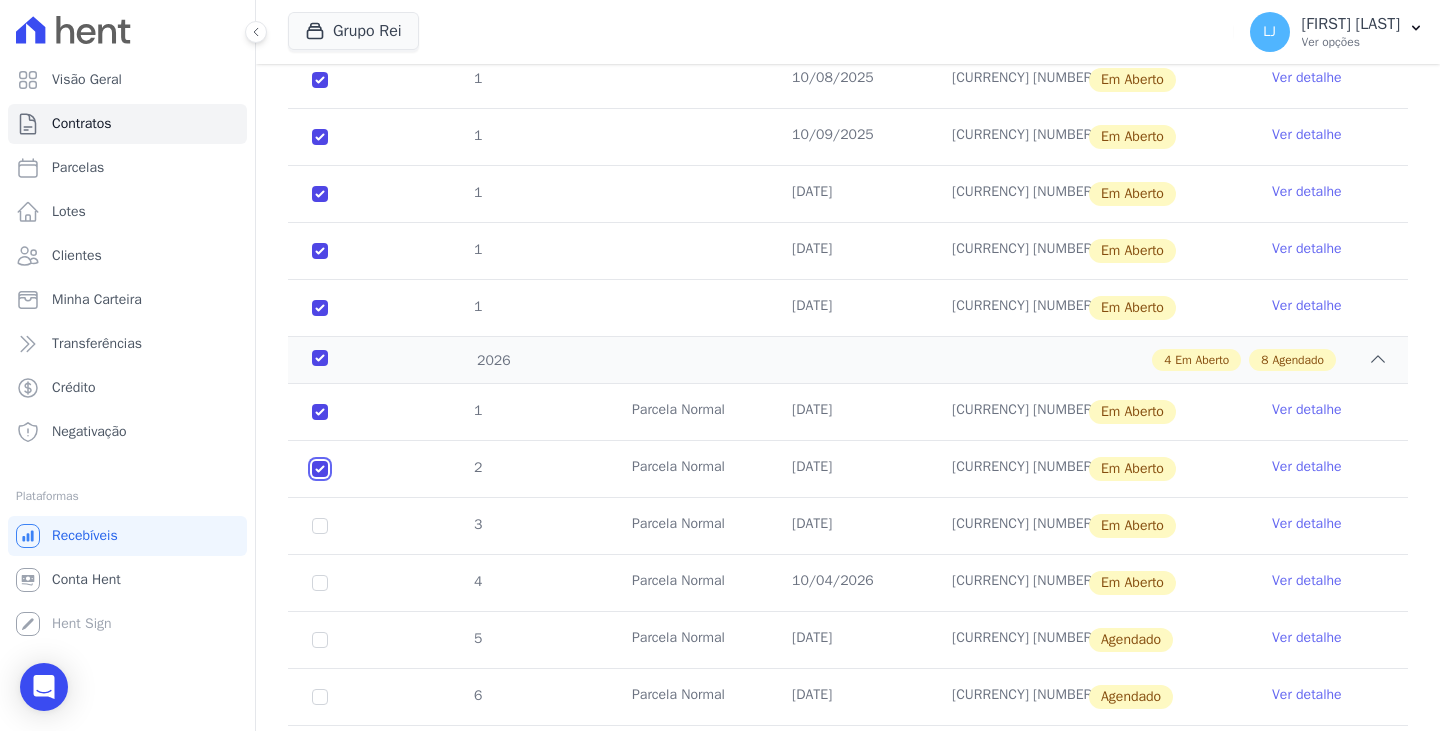 checkbox on "true" 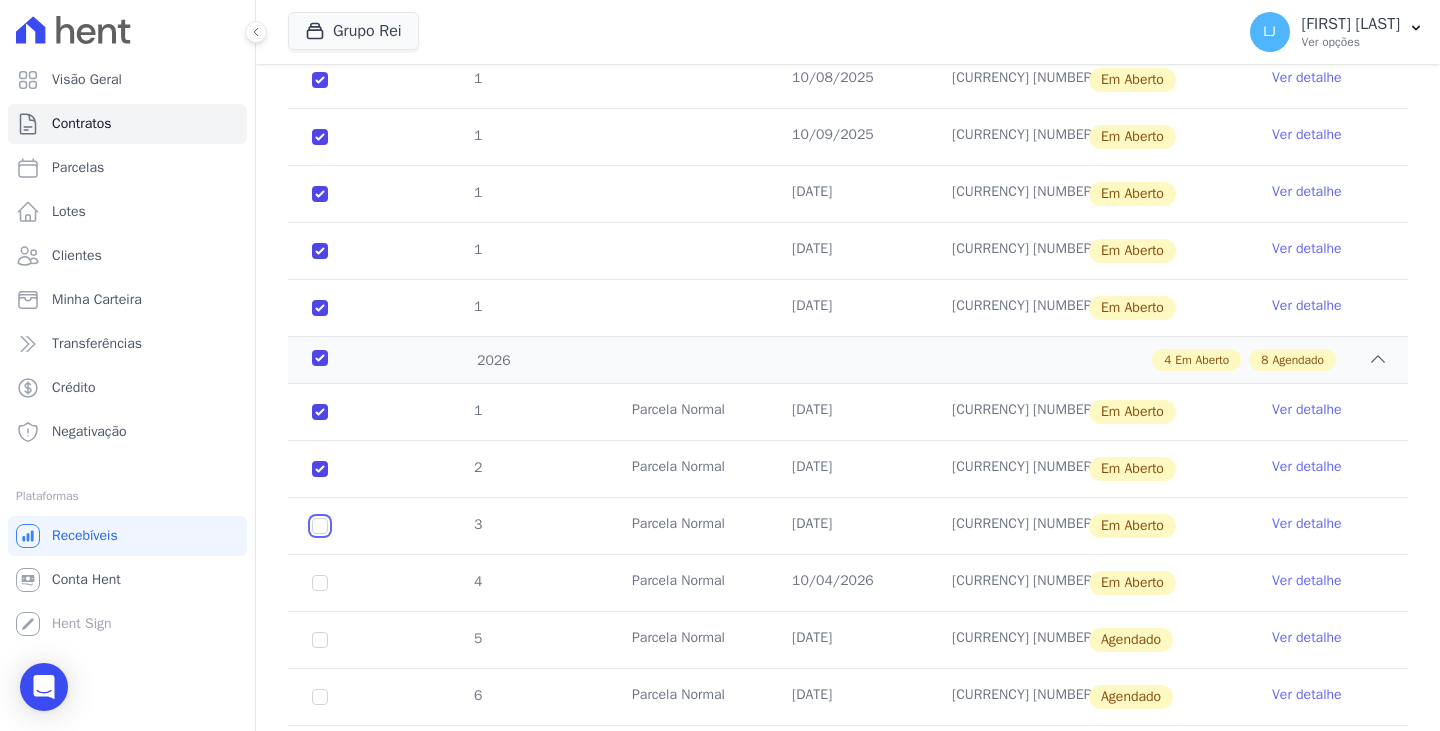 click at bounding box center [320, 412] 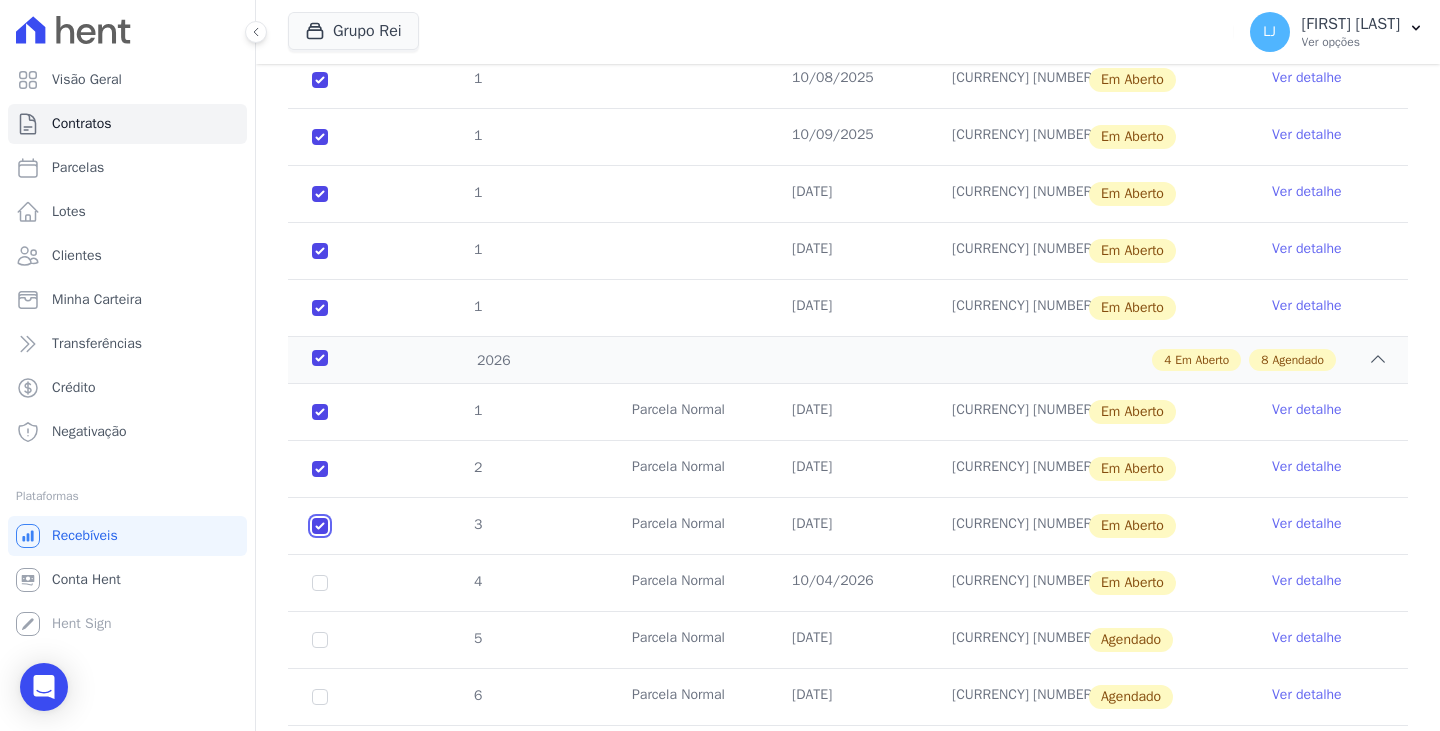 checkbox on "true" 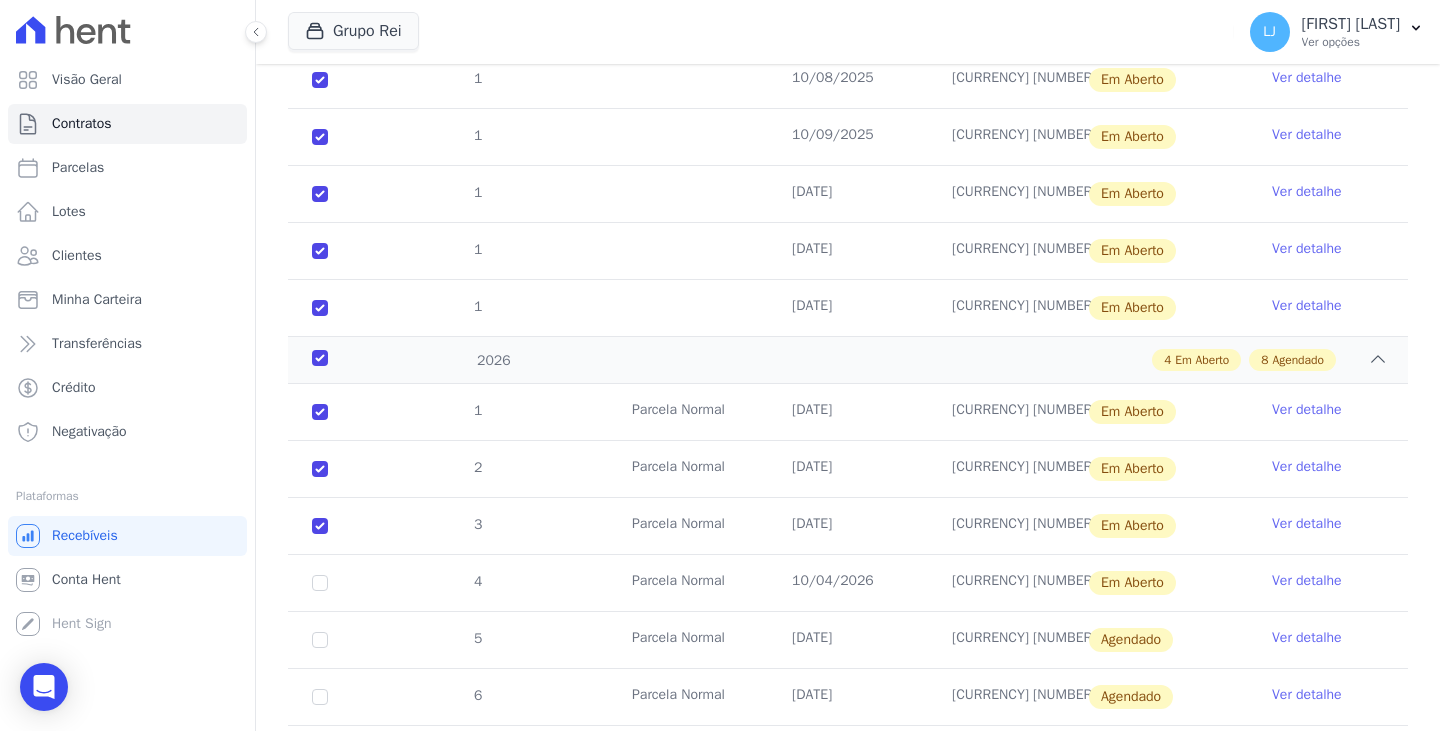 click on "4" at bounding box center [320, 583] 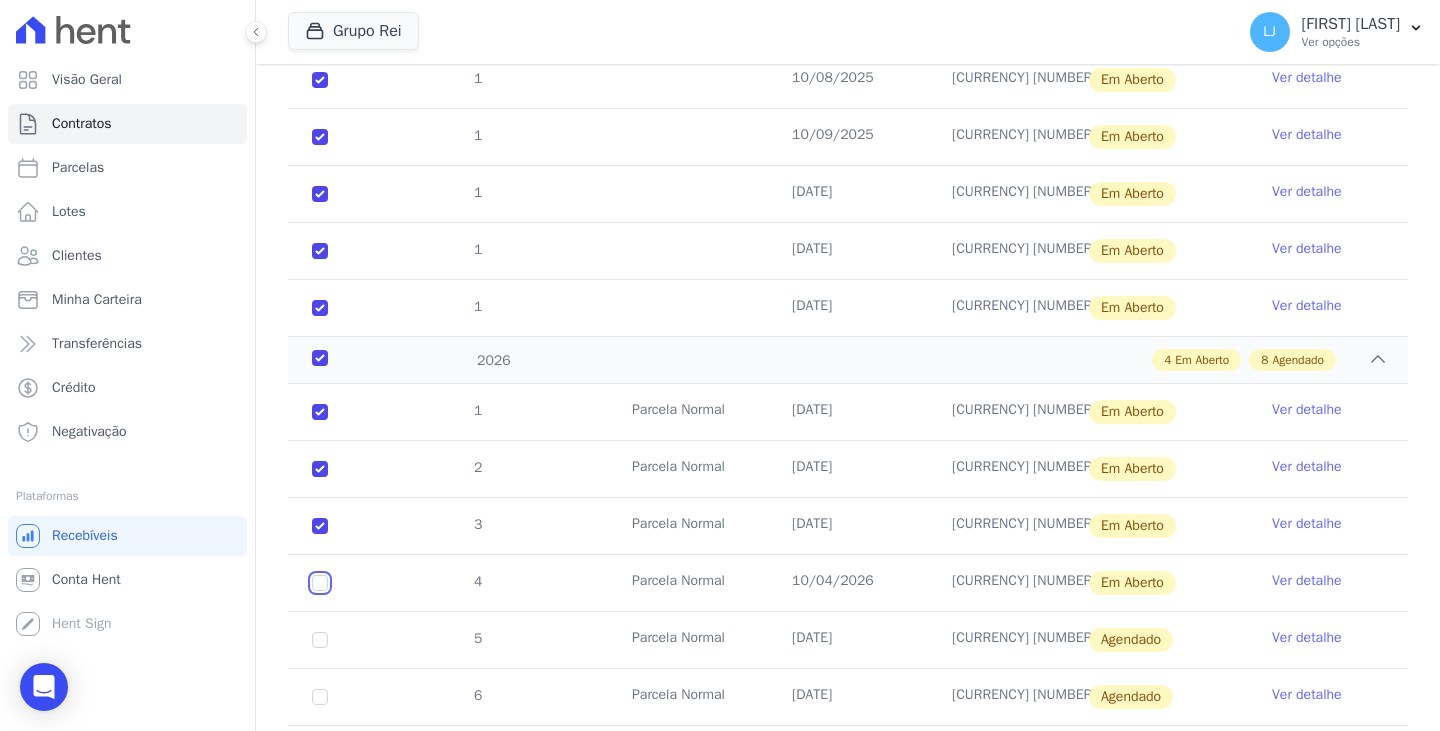 click at bounding box center (320, 412) 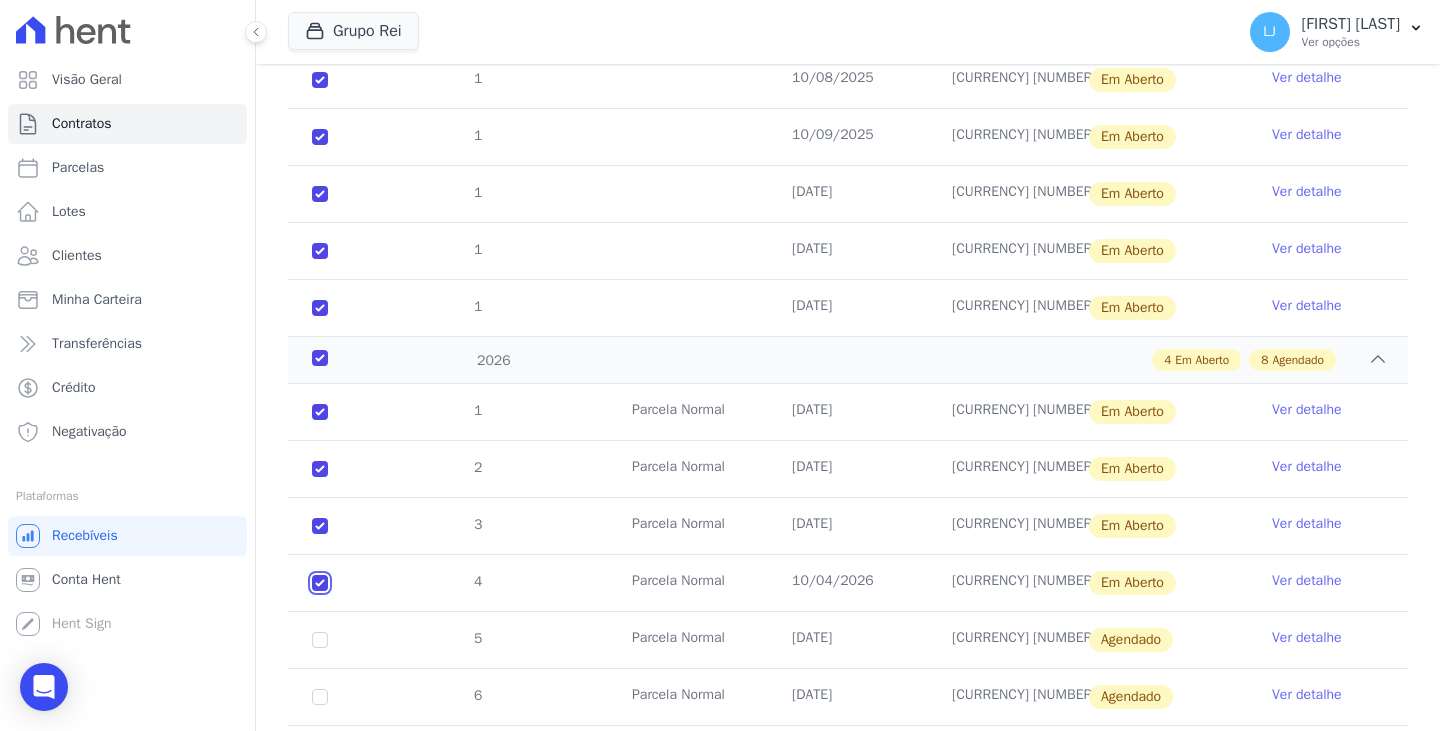 checkbox on "true" 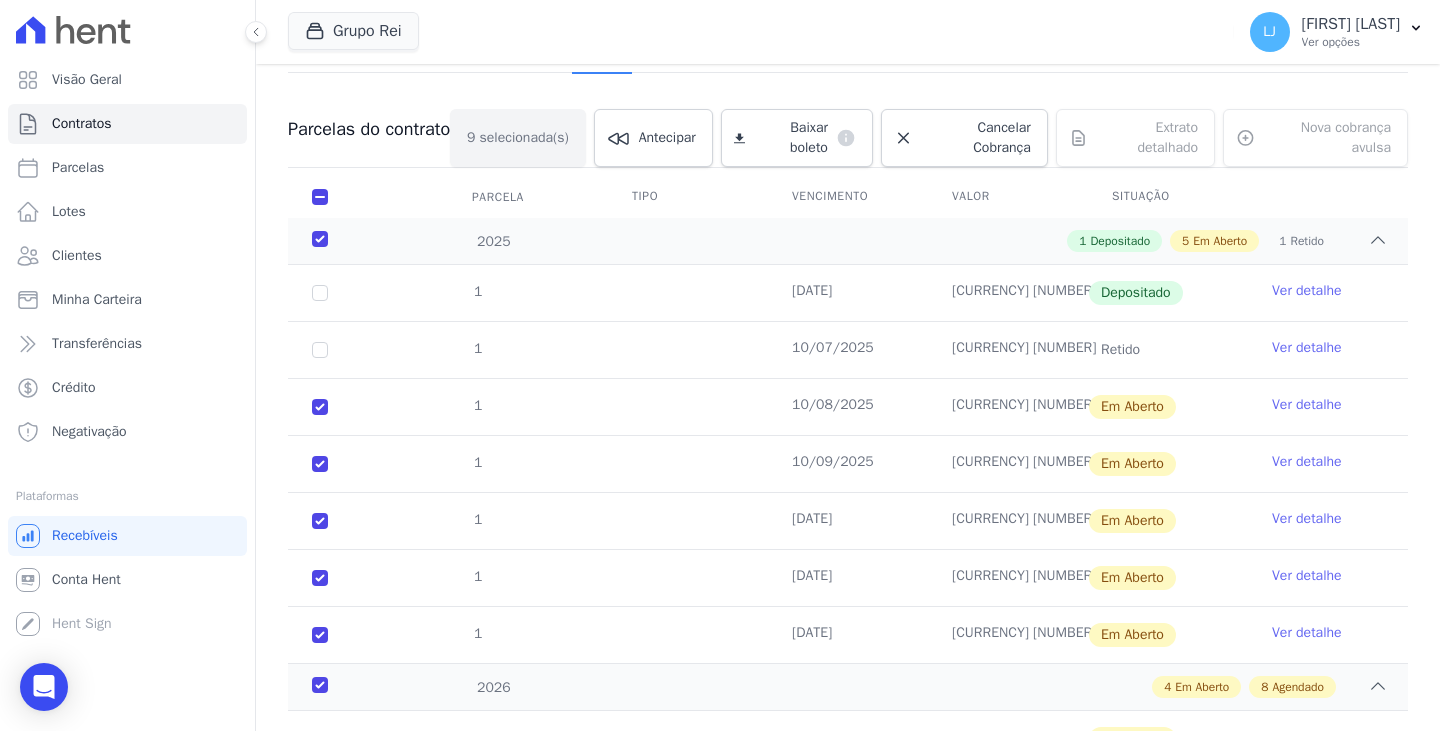 scroll, scrollTop: 100, scrollLeft: 0, axis: vertical 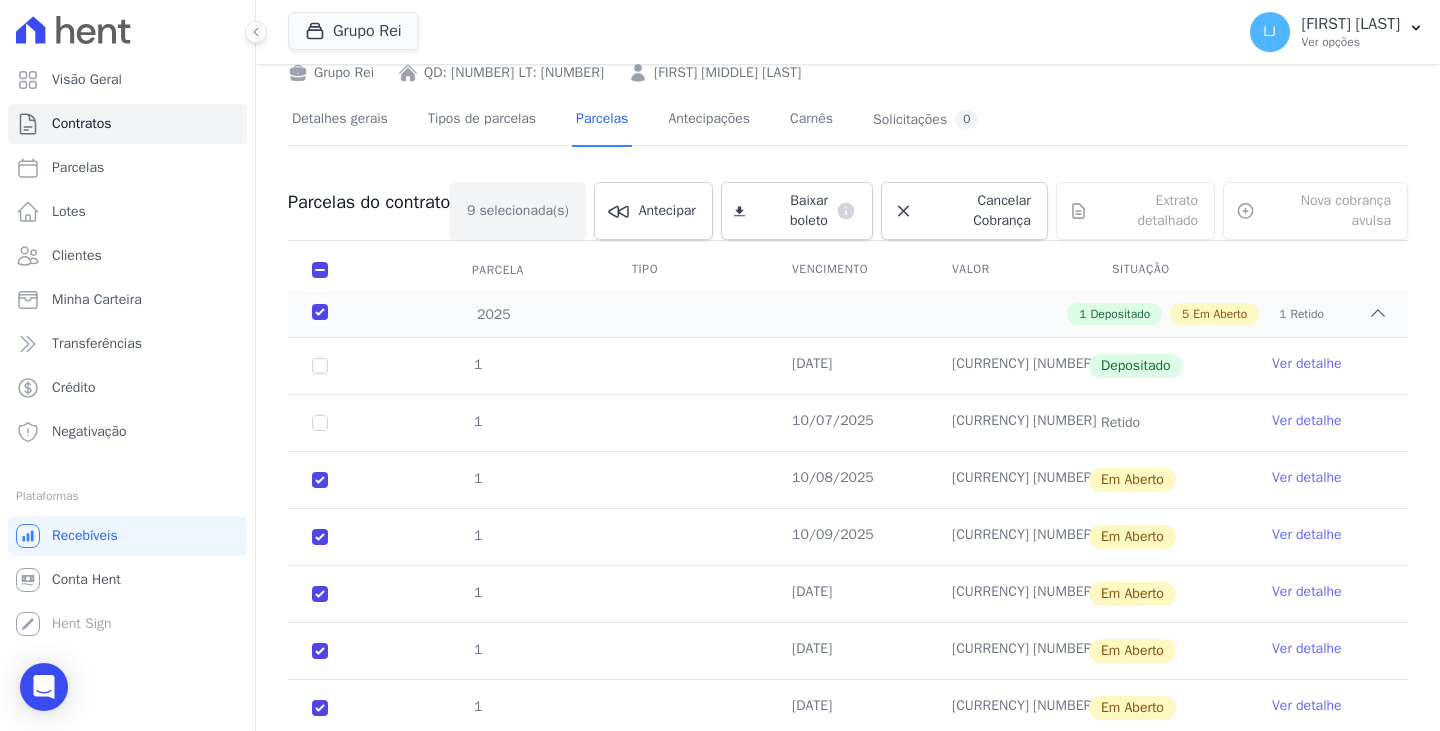 click on "Baixar boleto
default" at bounding box center [797, 211] 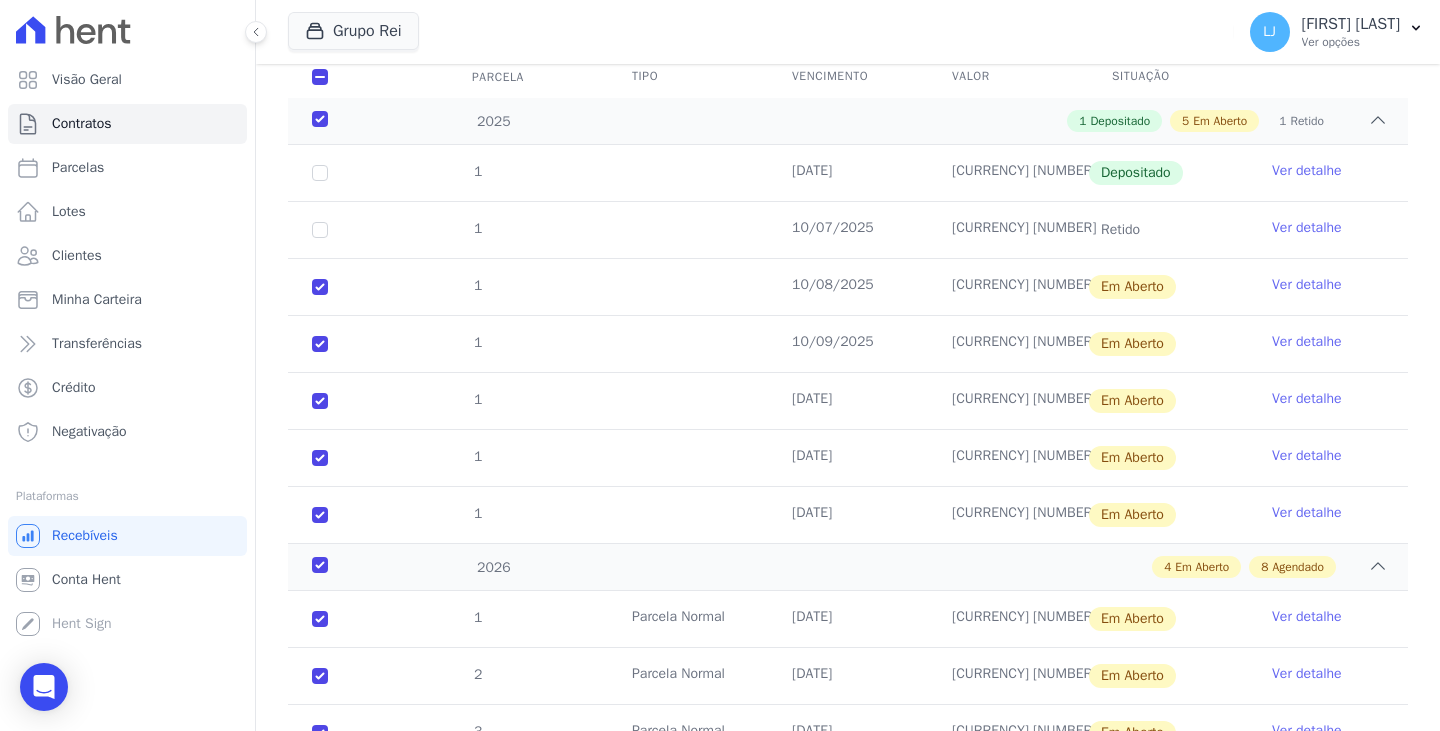 scroll, scrollTop: 100, scrollLeft: 0, axis: vertical 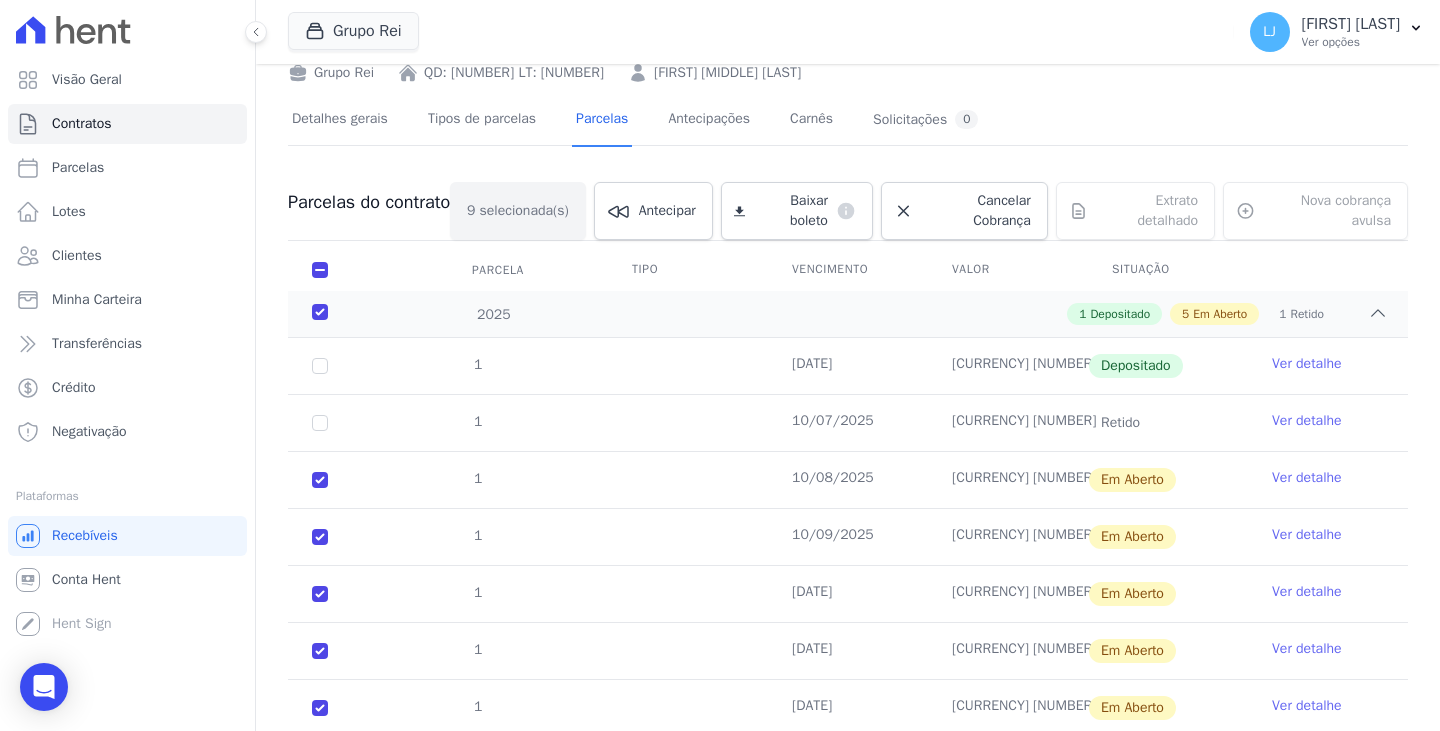 click on "Baixar boleto
default" at bounding box center (797, 211) 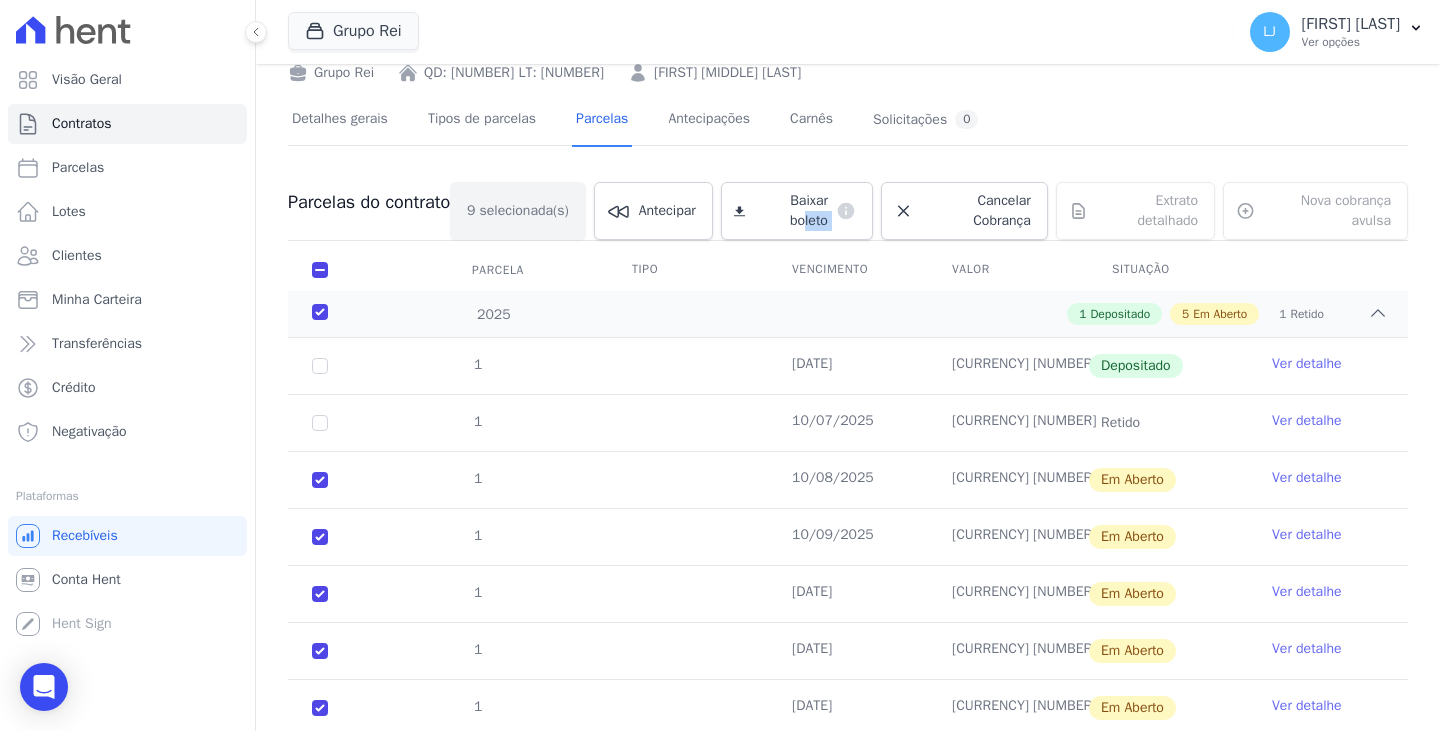 click on "Baixar boleto
default" at bounding box center (797, 211) 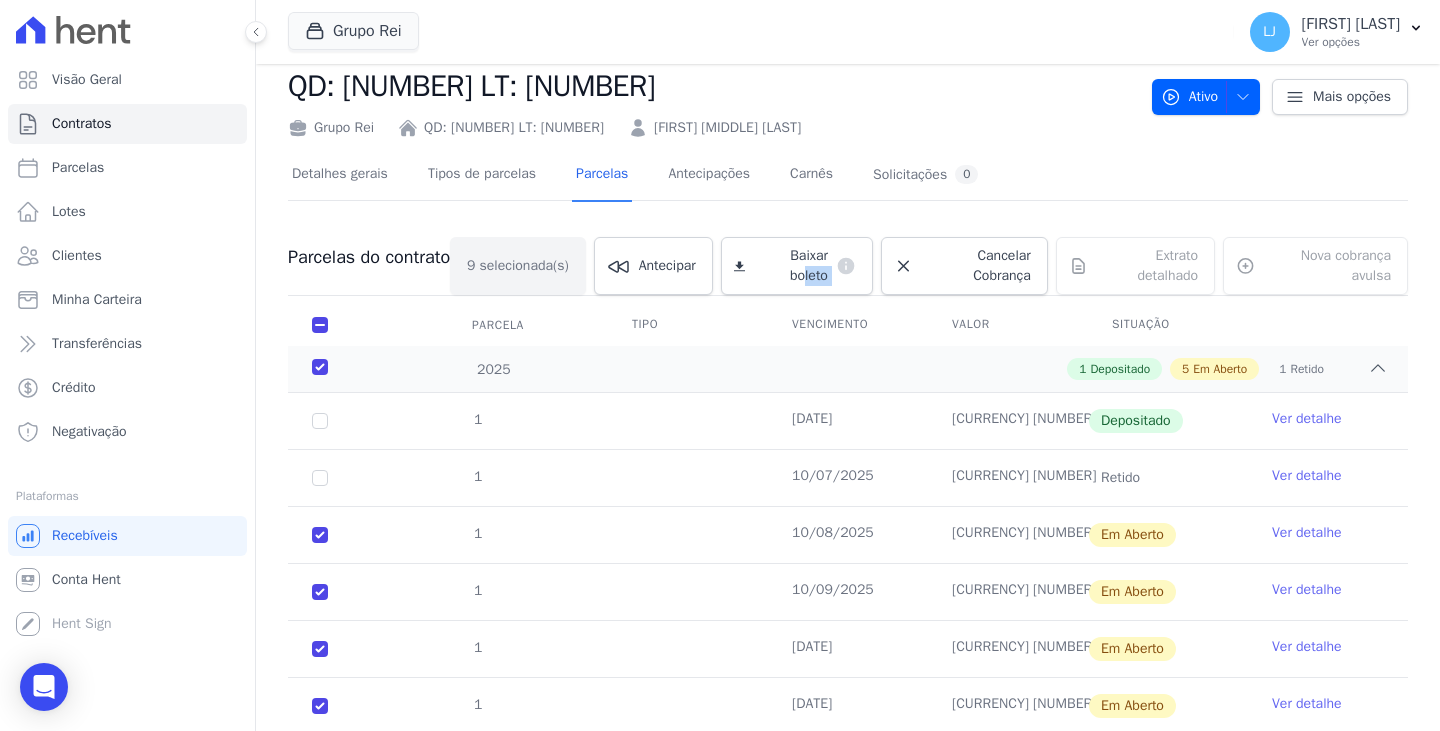 scroll, scrollTop: 0, scrollLeft: 0, axis: both 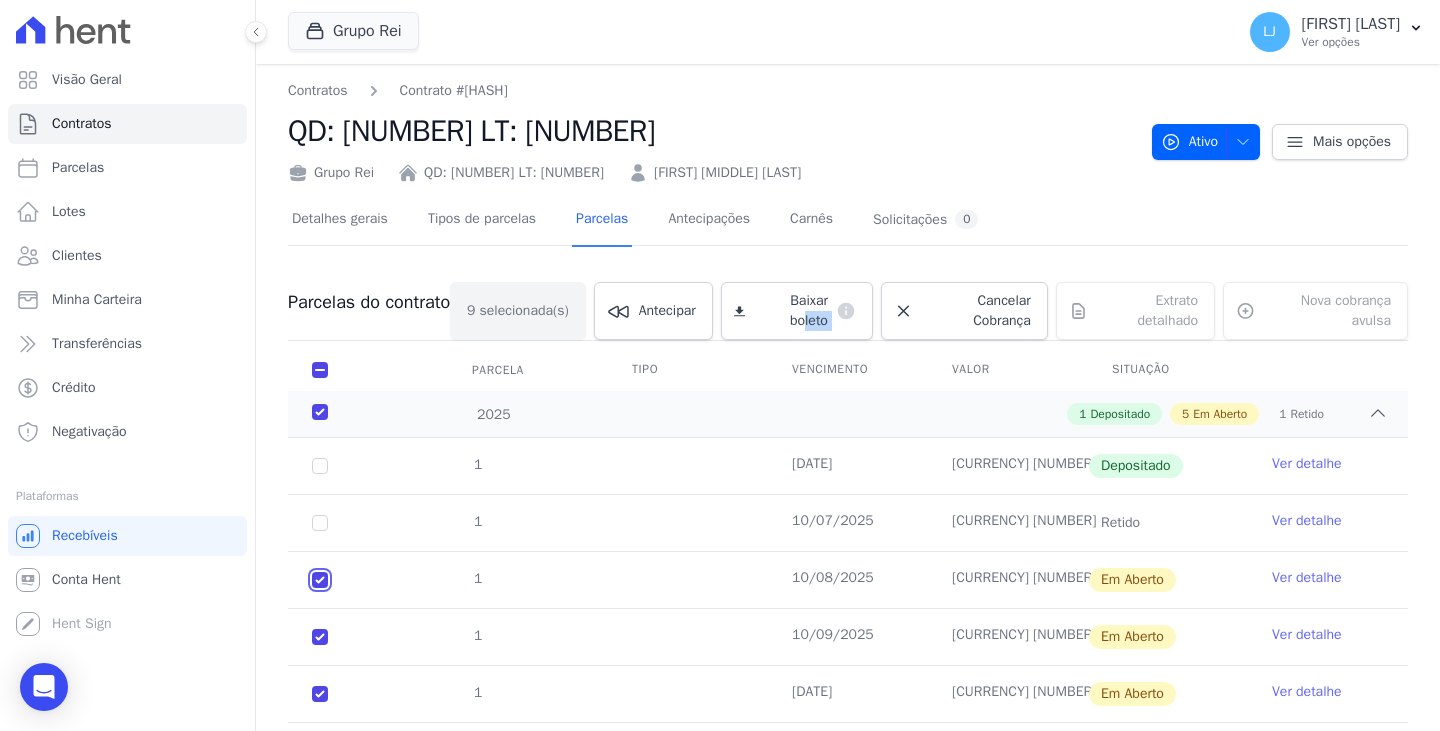 click at bounding box center [320, 580] 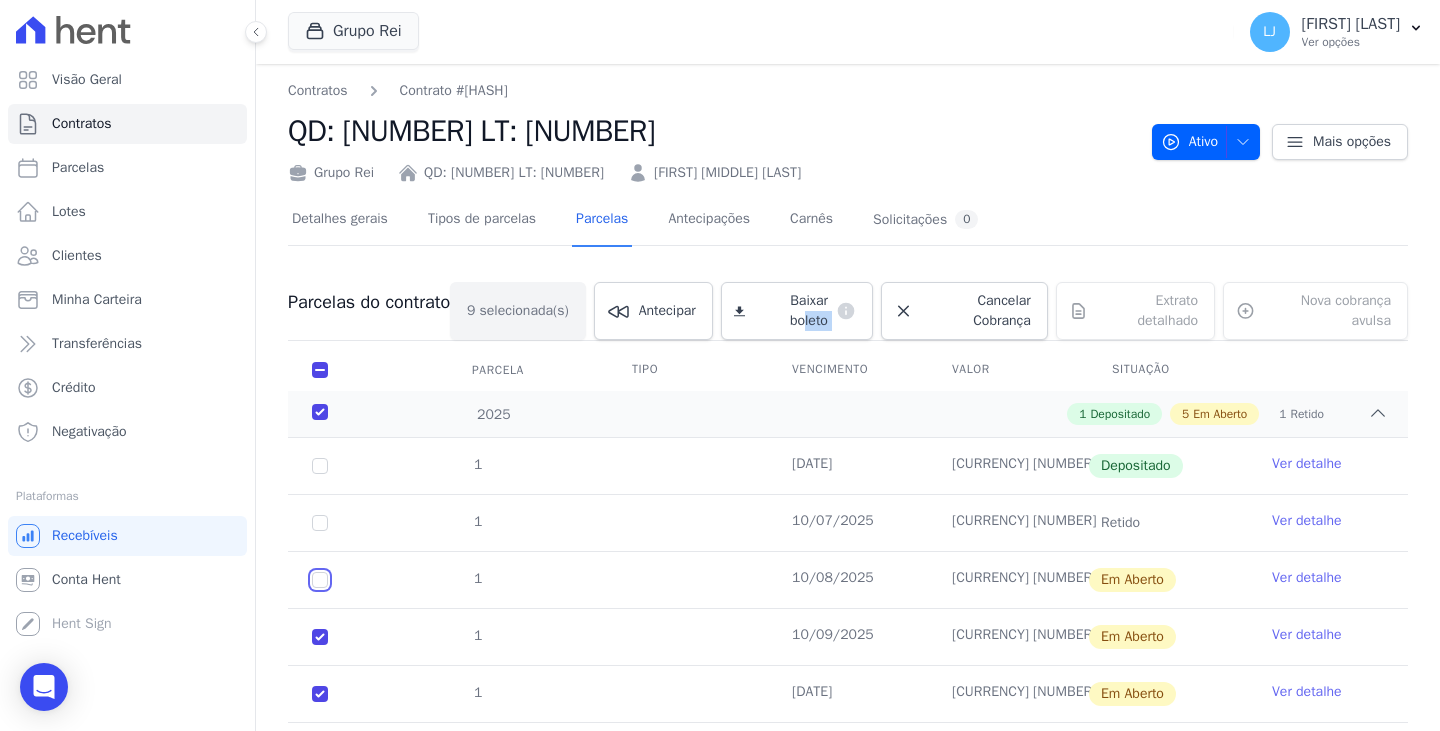 checkbox on "true" 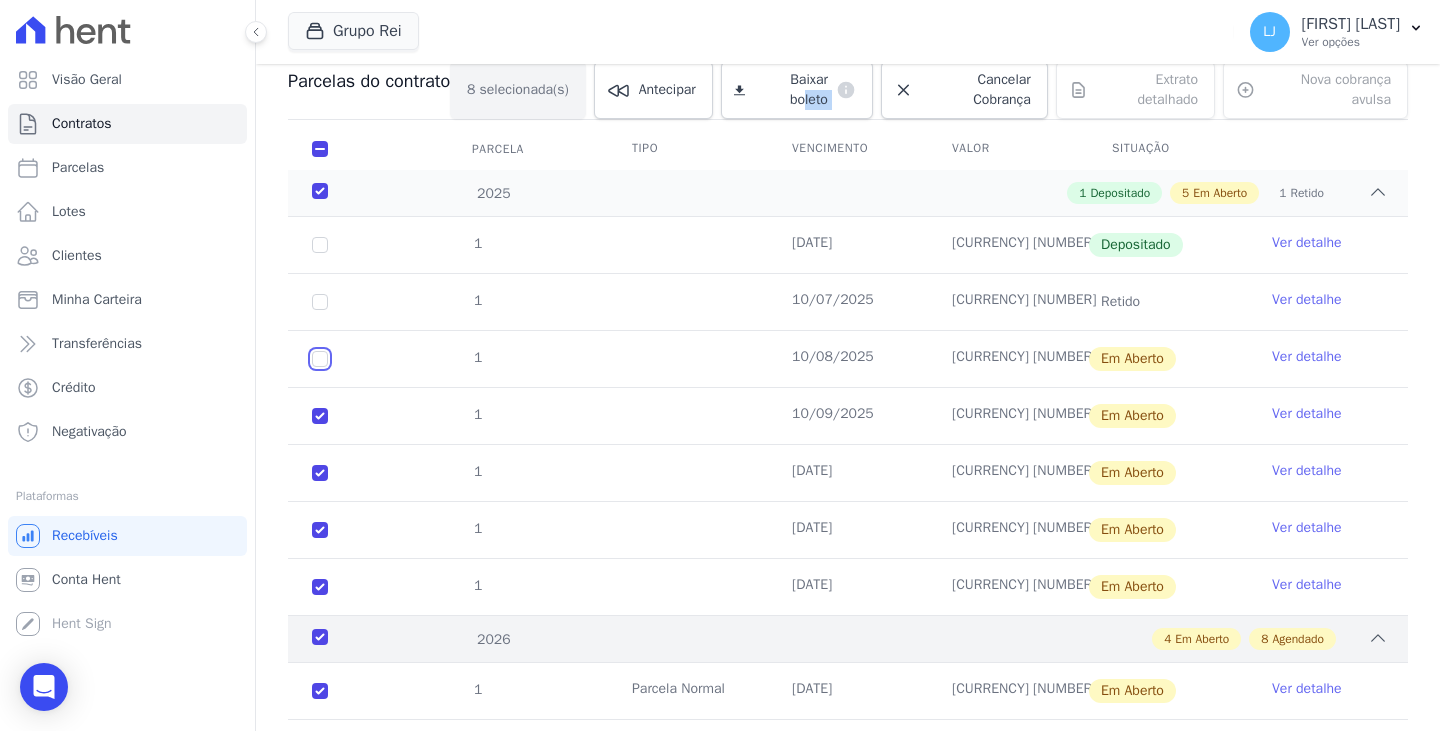 scroll, scrollTop: 300, scrollLeft: 0, axis: vertical 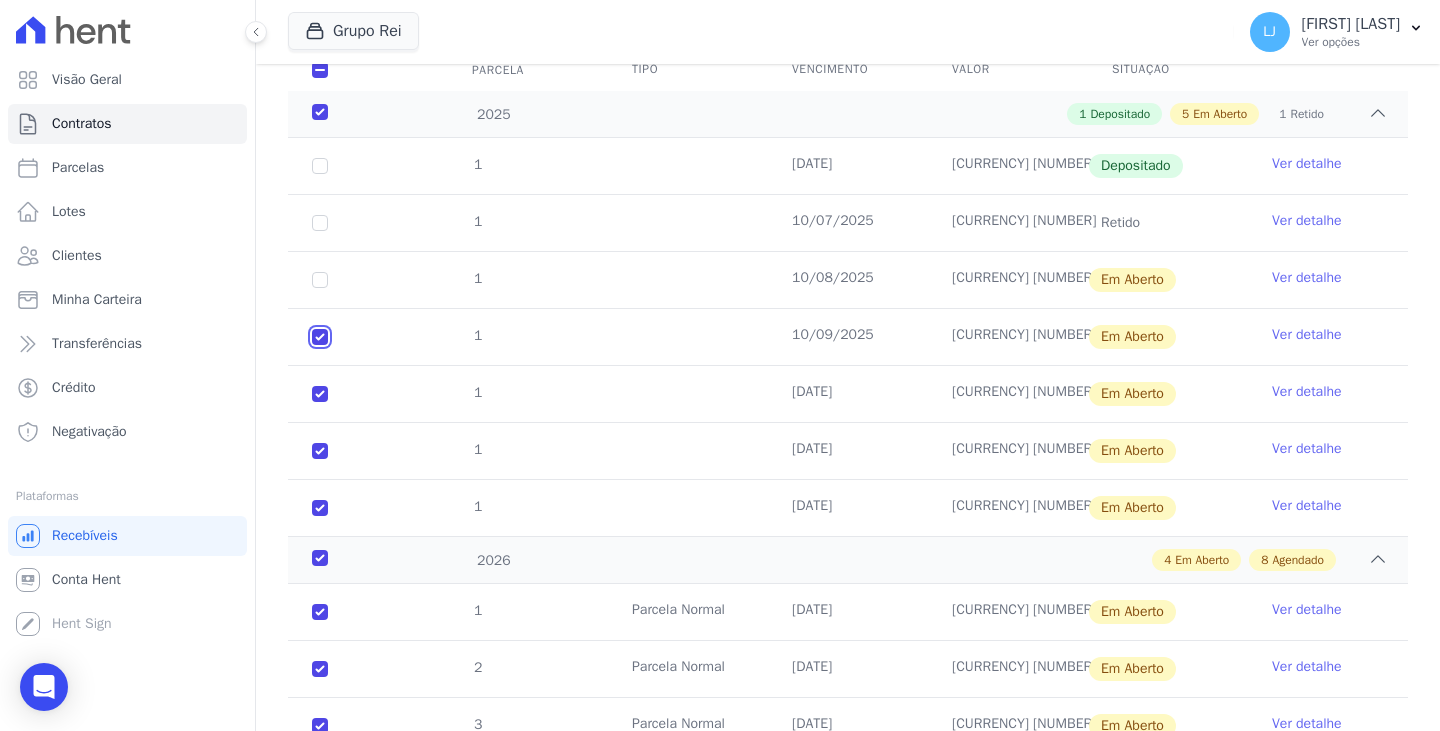 click at bounding box center [320, 280] 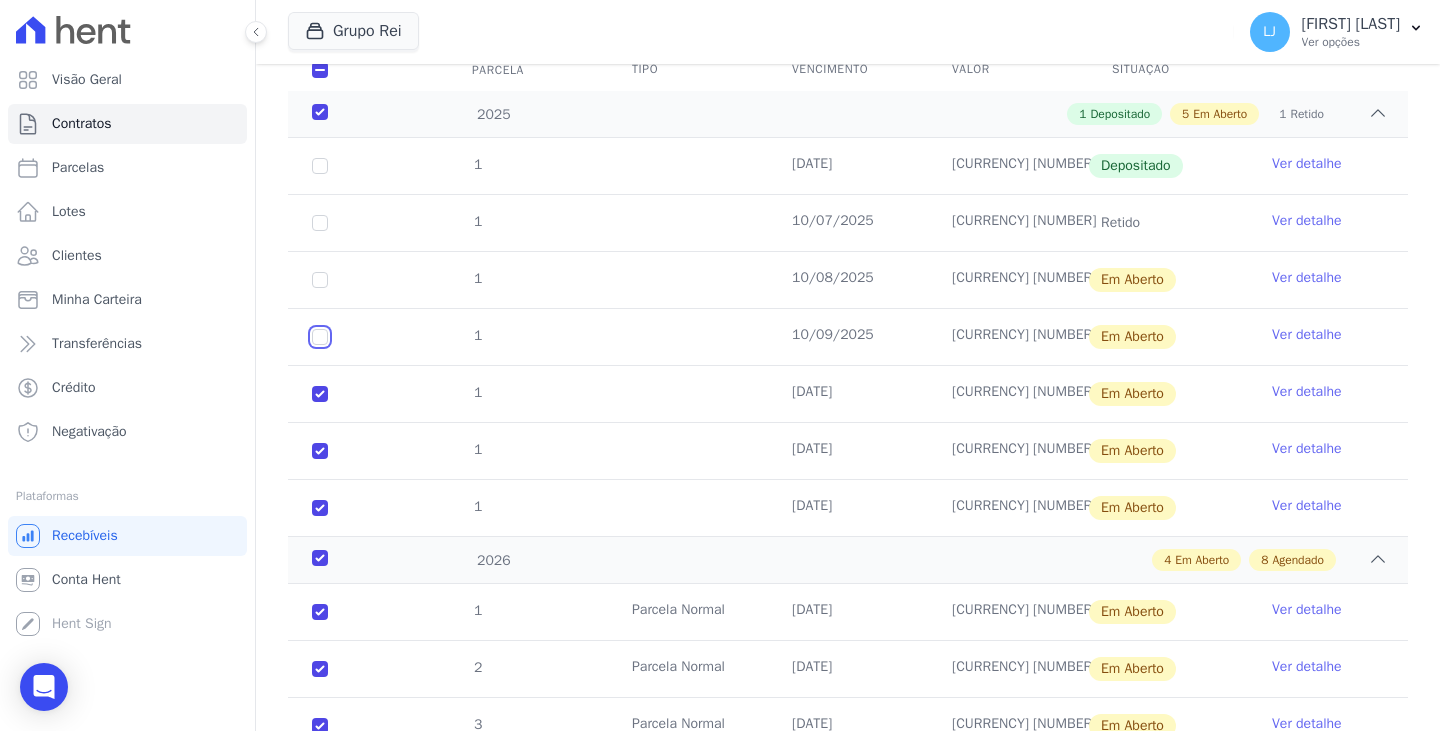 checkbox on "true" 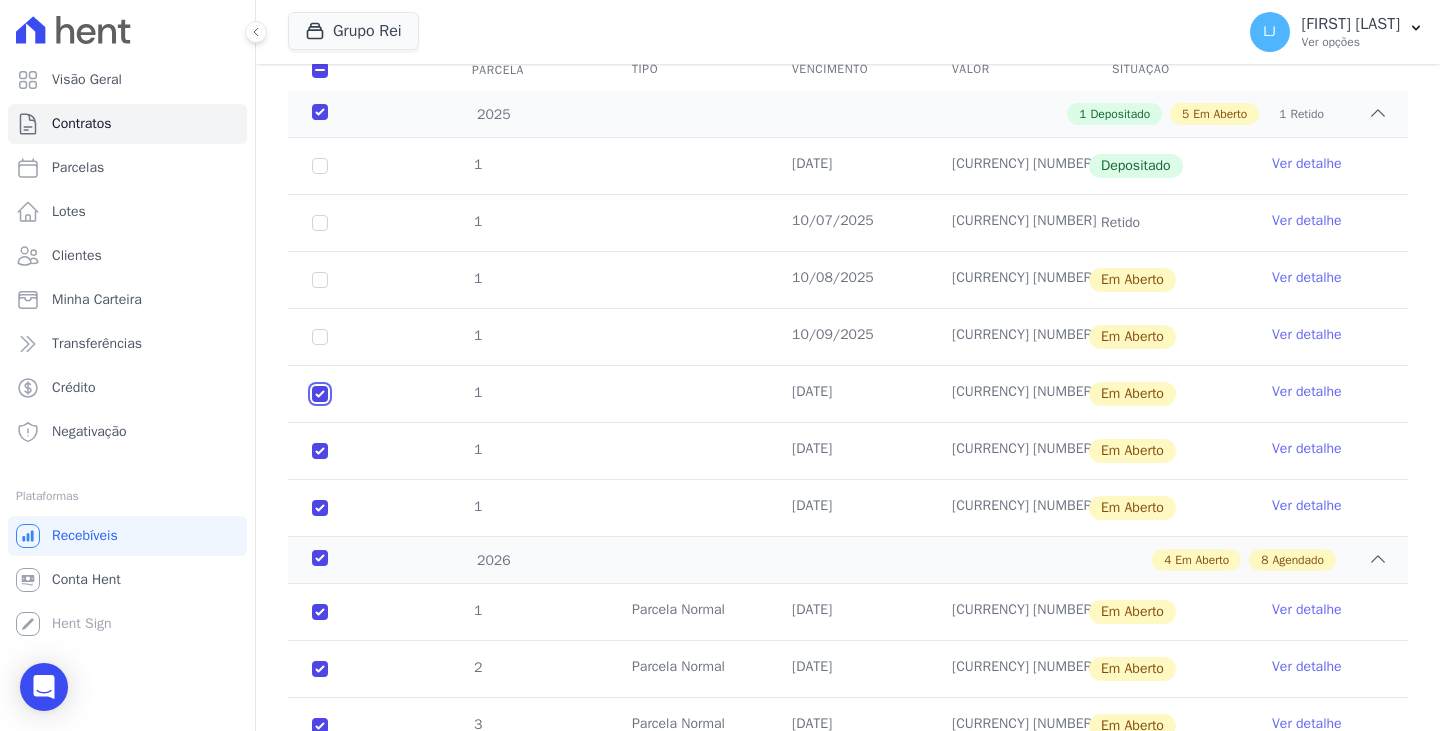 click at bounding box center [320, 280] 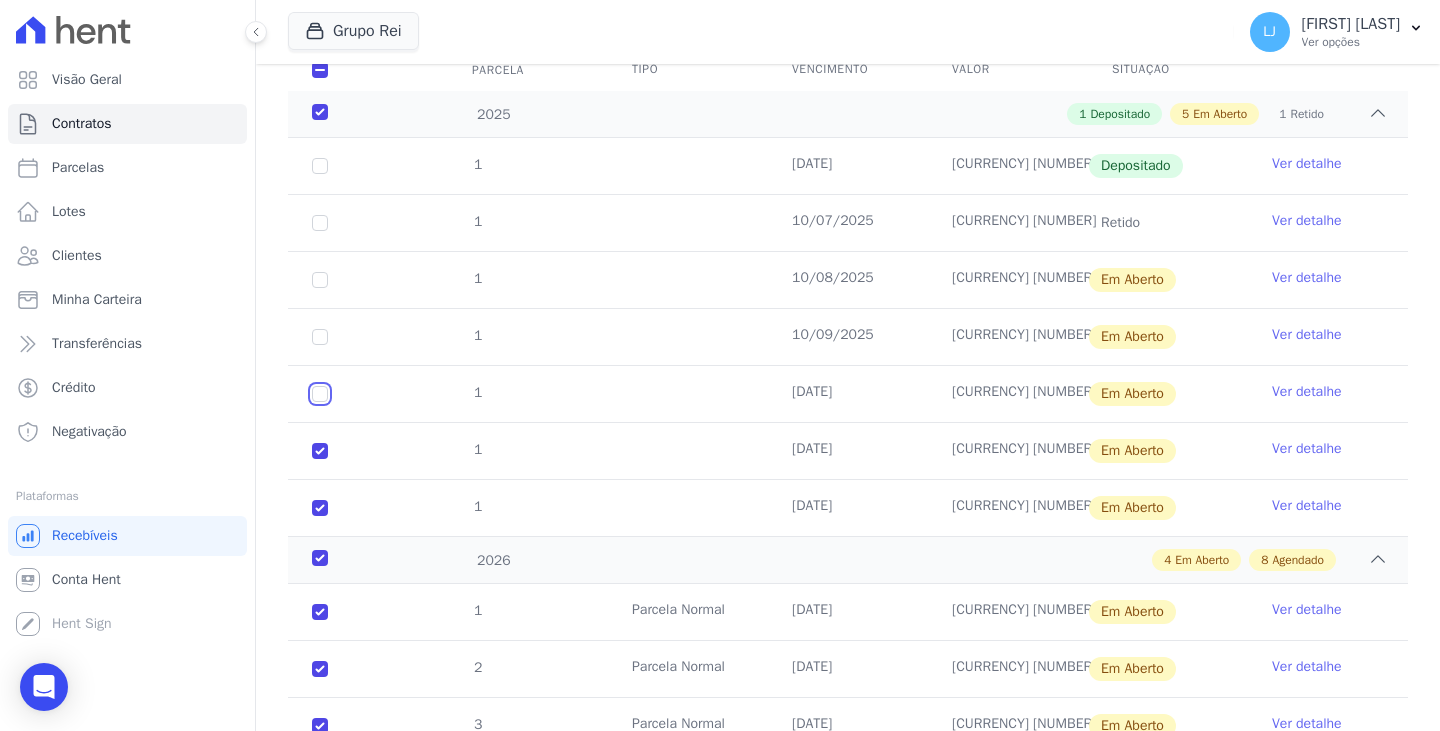 checkbox on "true" 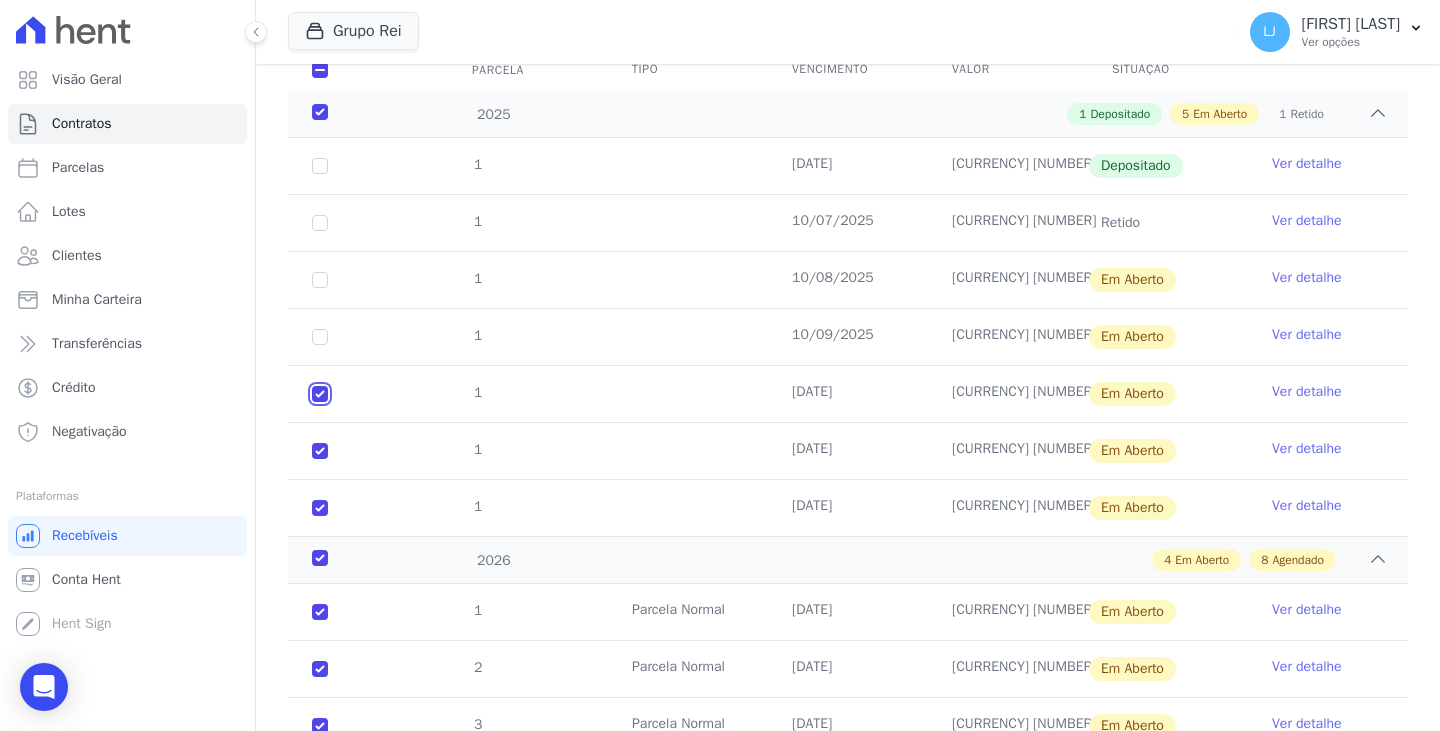checkbox on "true" 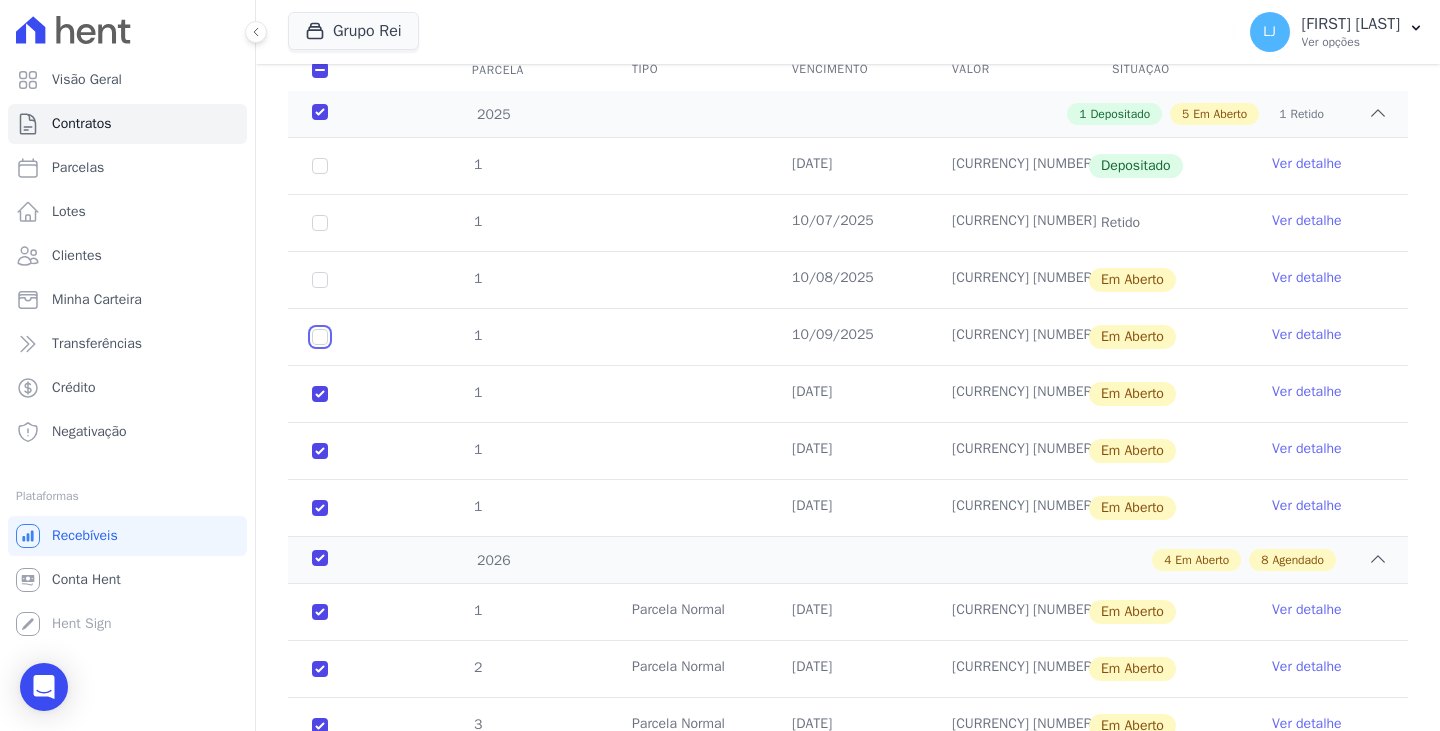 drag, startPoint x: 322, startPoint y: 342, endPoint x: 314, endPoint y: 297, distance: 45.705578 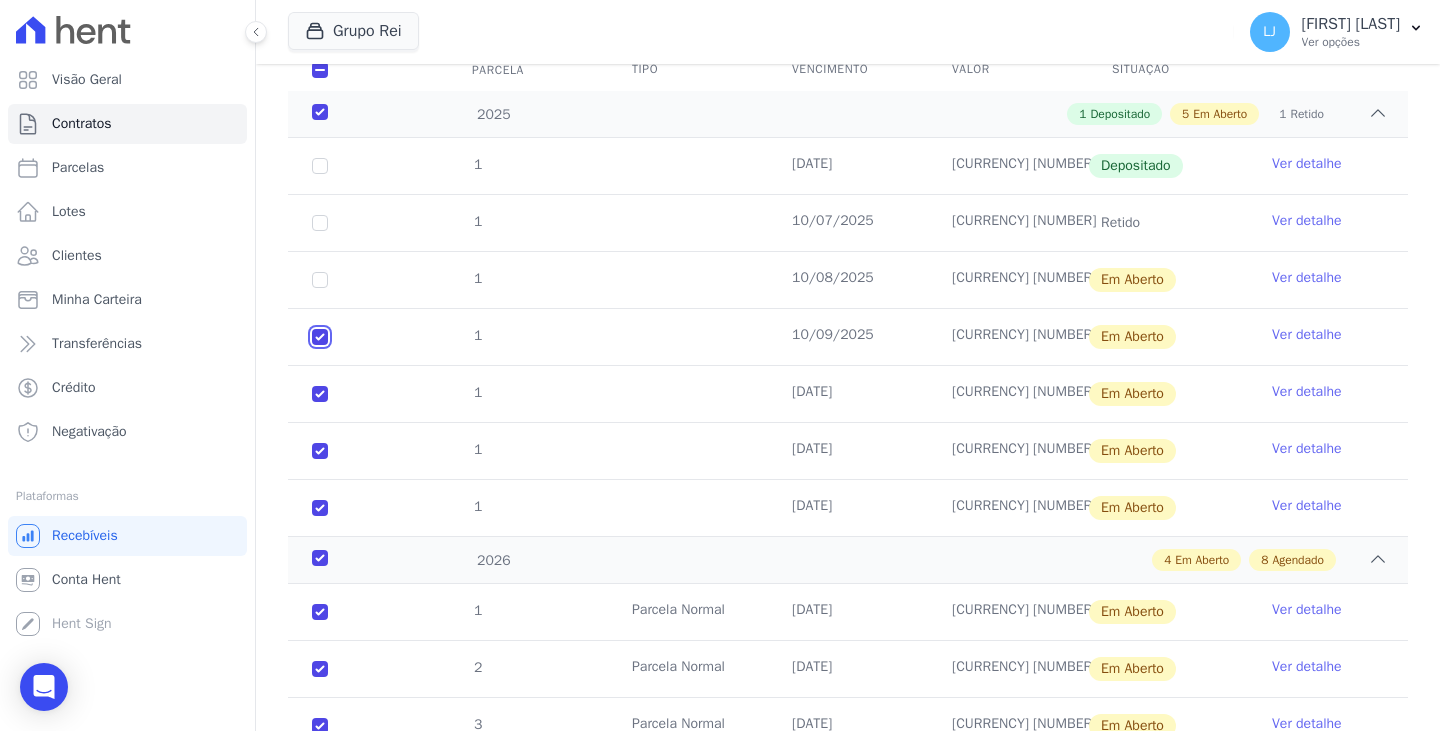 checkbox on "true" 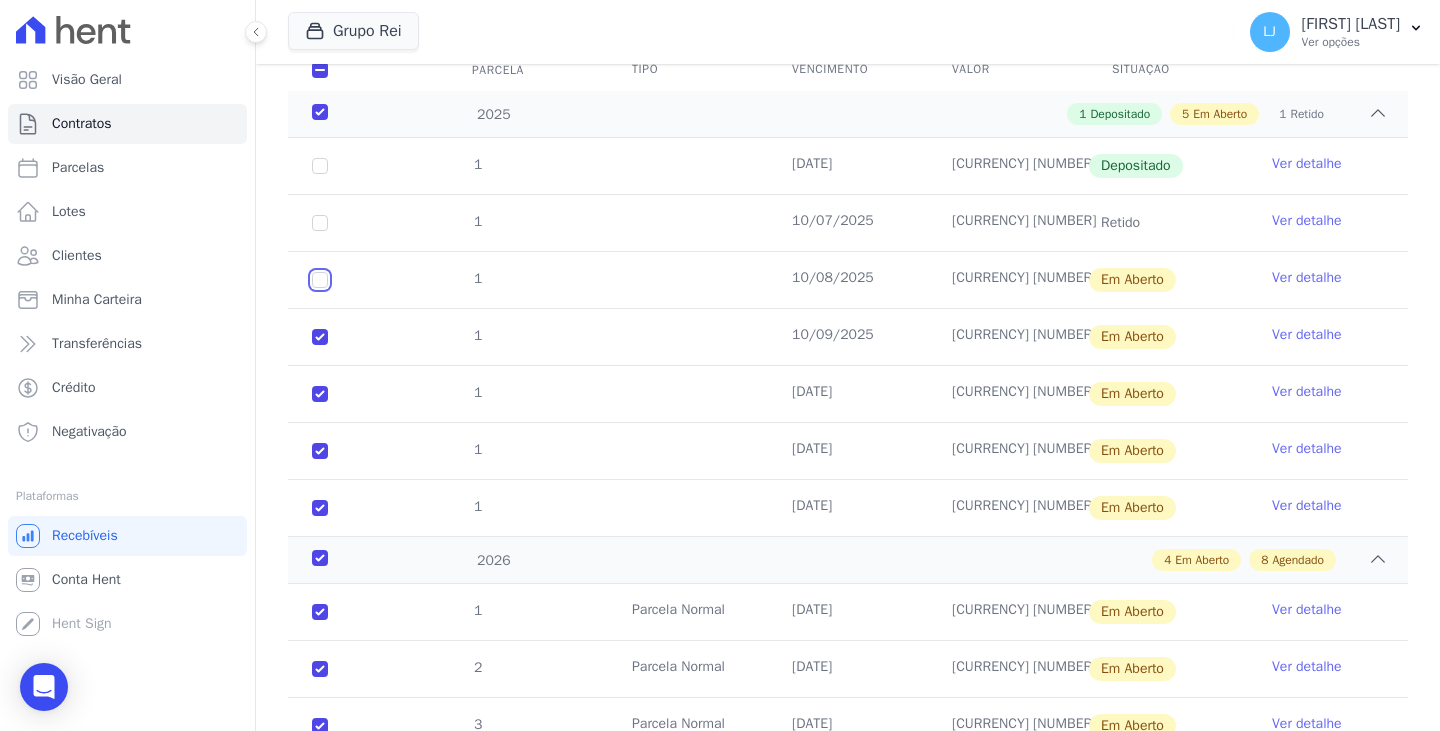 click at bounding box center (320, 280) 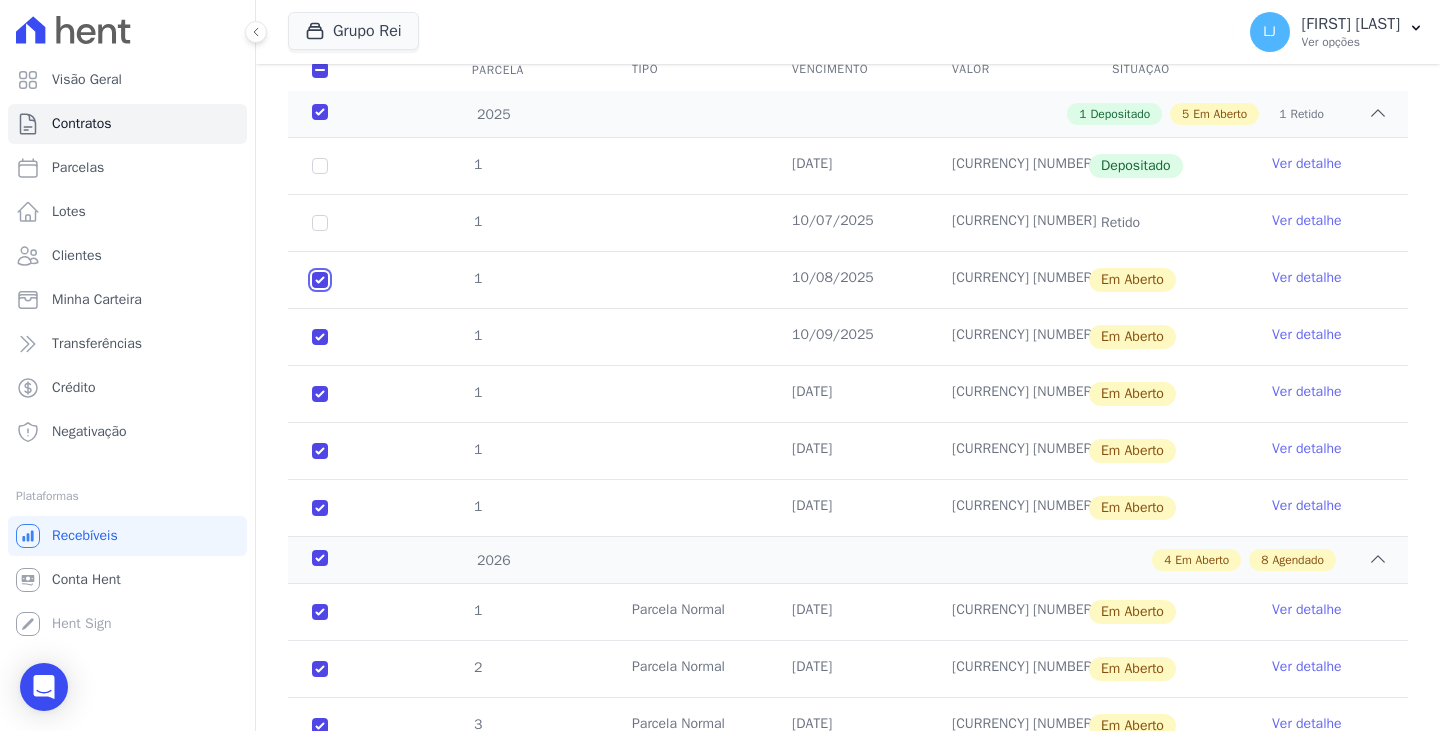 checkbox on "true" 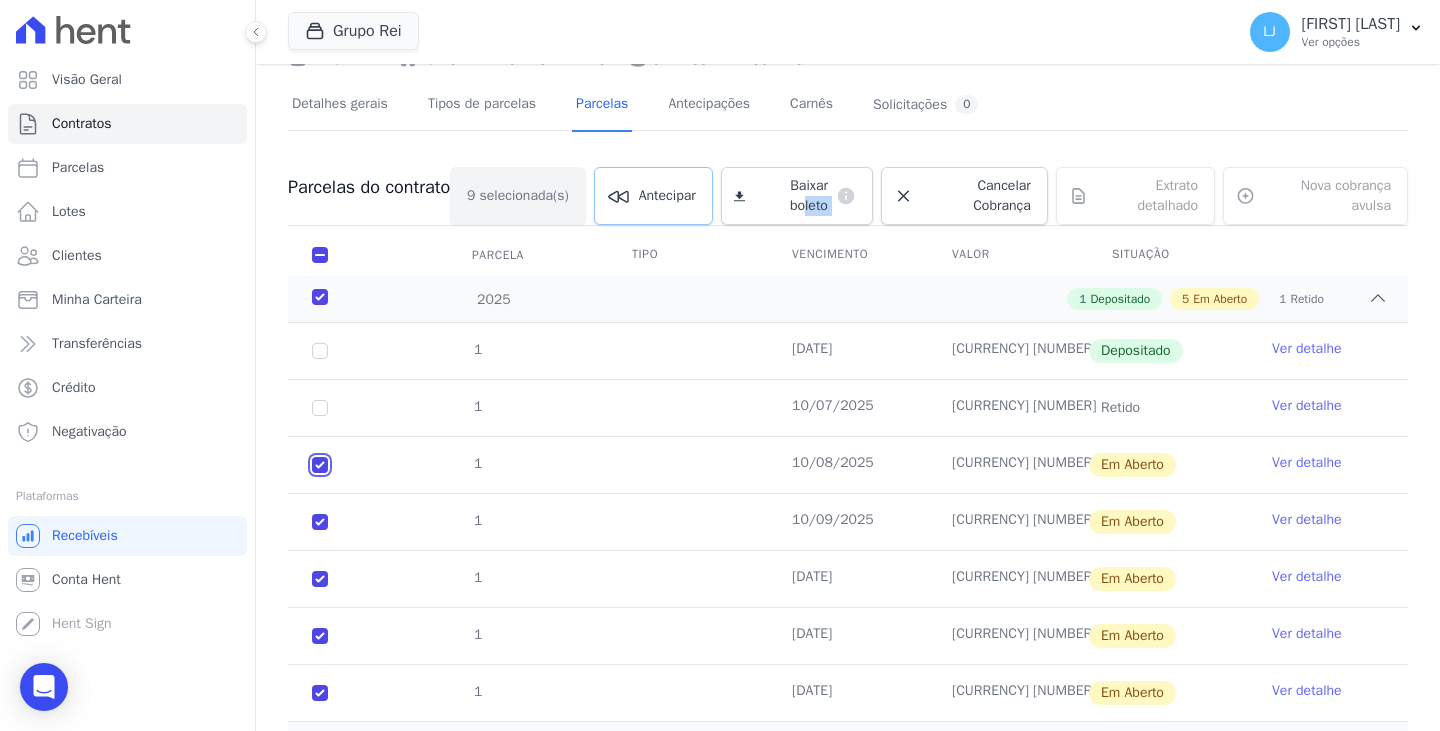 scroll, scrollTop: 0, scrollLeft: 0, axis: both 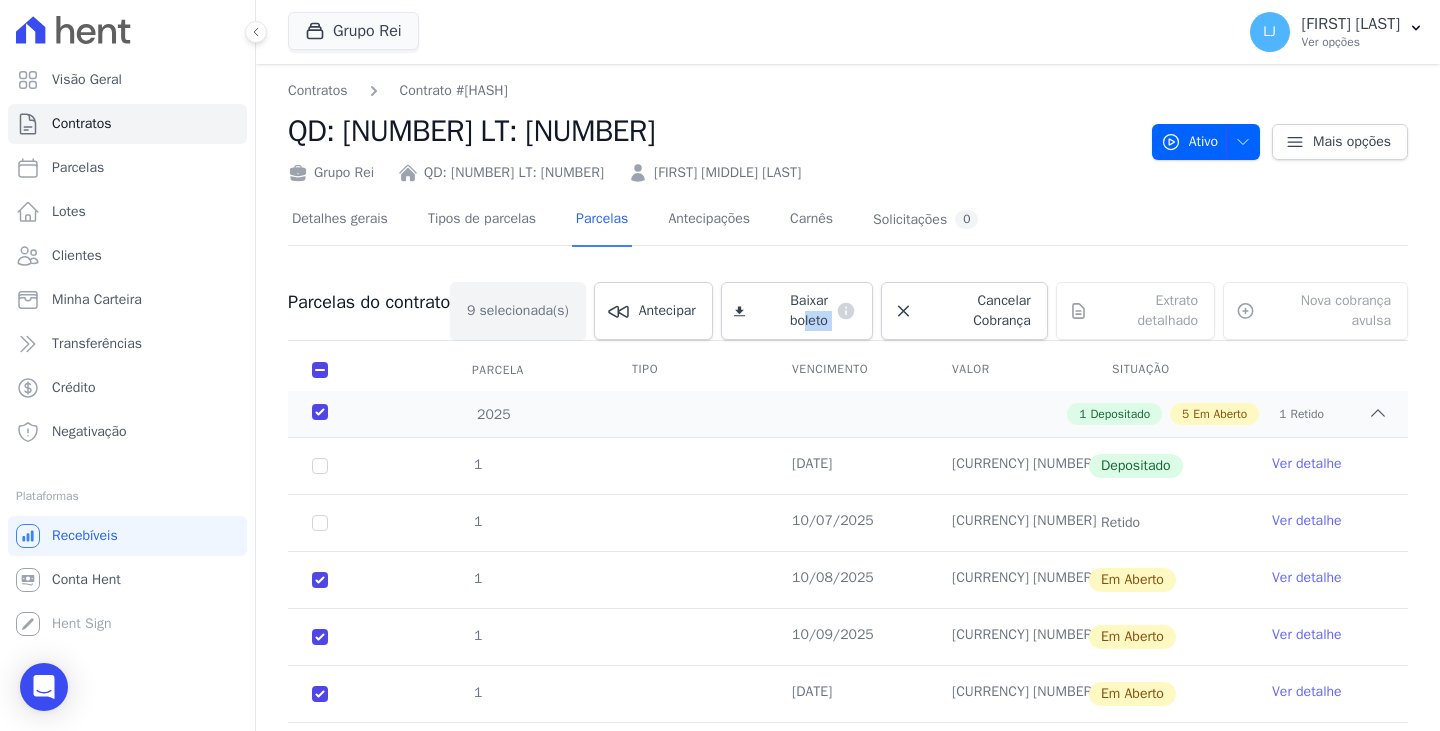 click on "Baixar boleto
default" at bounding box center (797, 311) 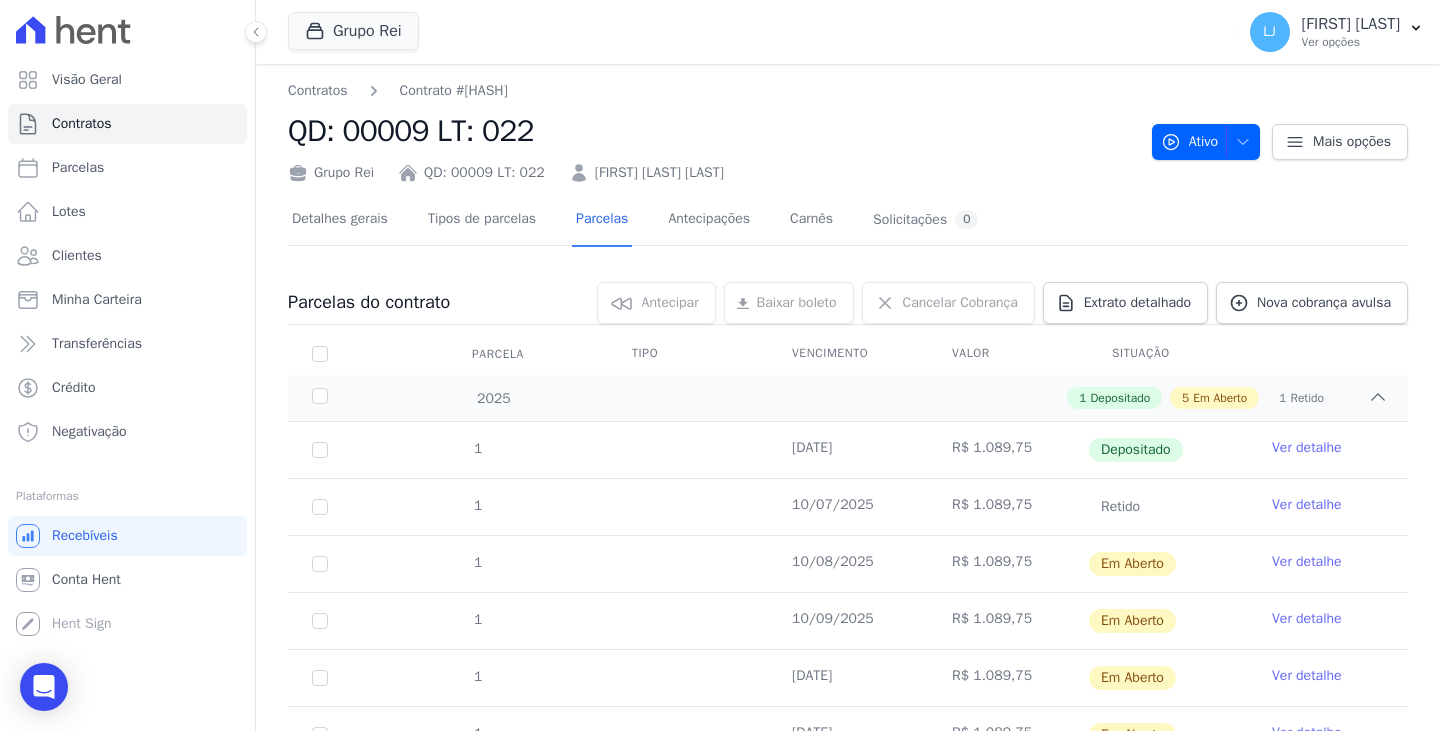 scroll, scrollTop: 0, scrollLeft: 0, axis: both 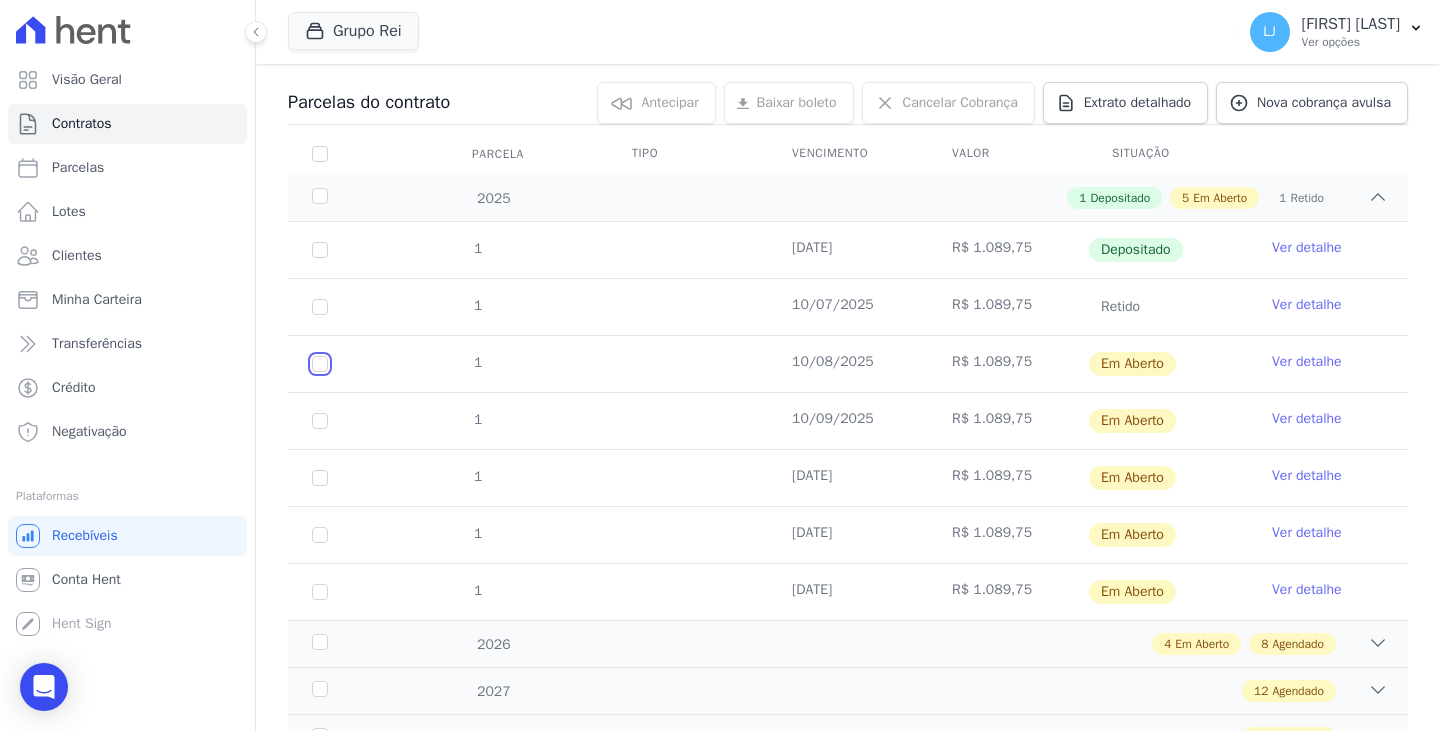 click at bounding box center (320, 364) 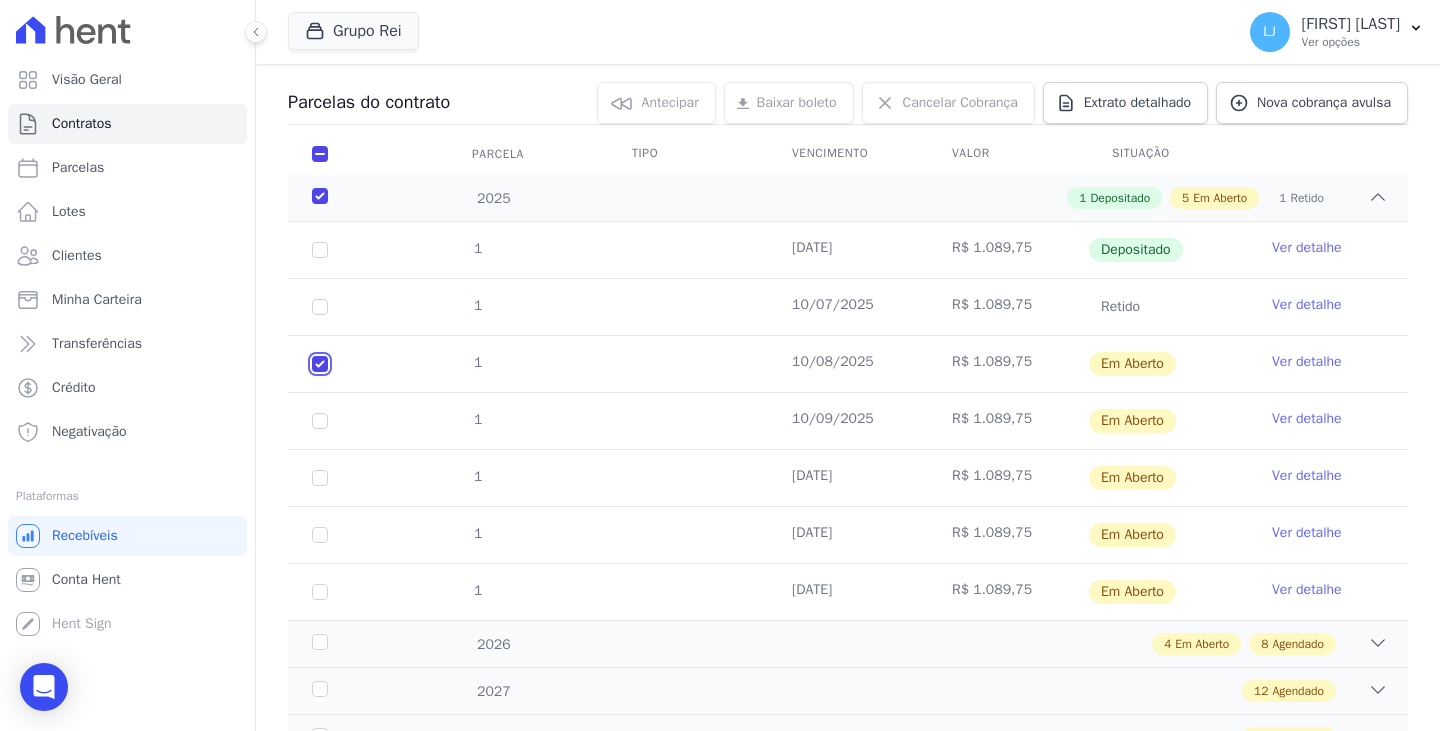 checkbox on "true" 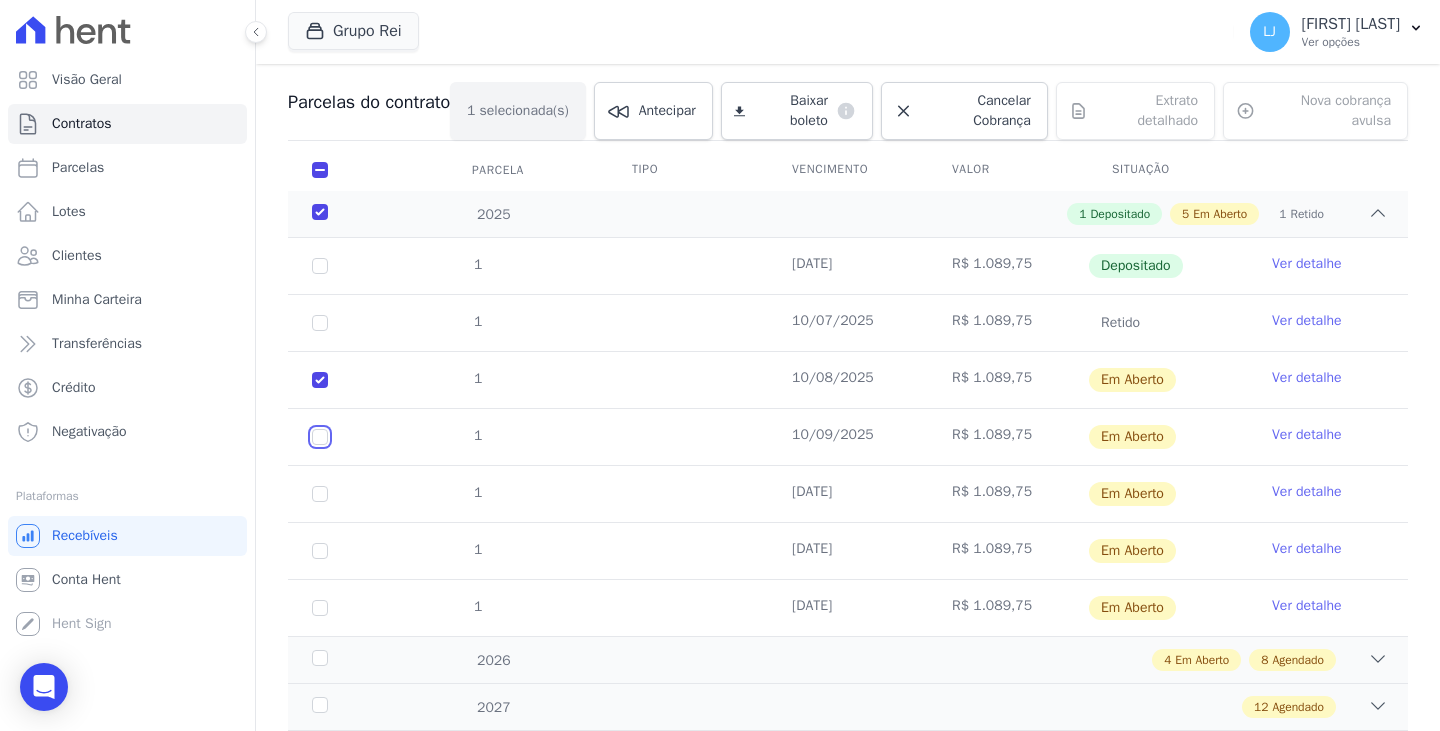 click at bounding box center (320, 380) 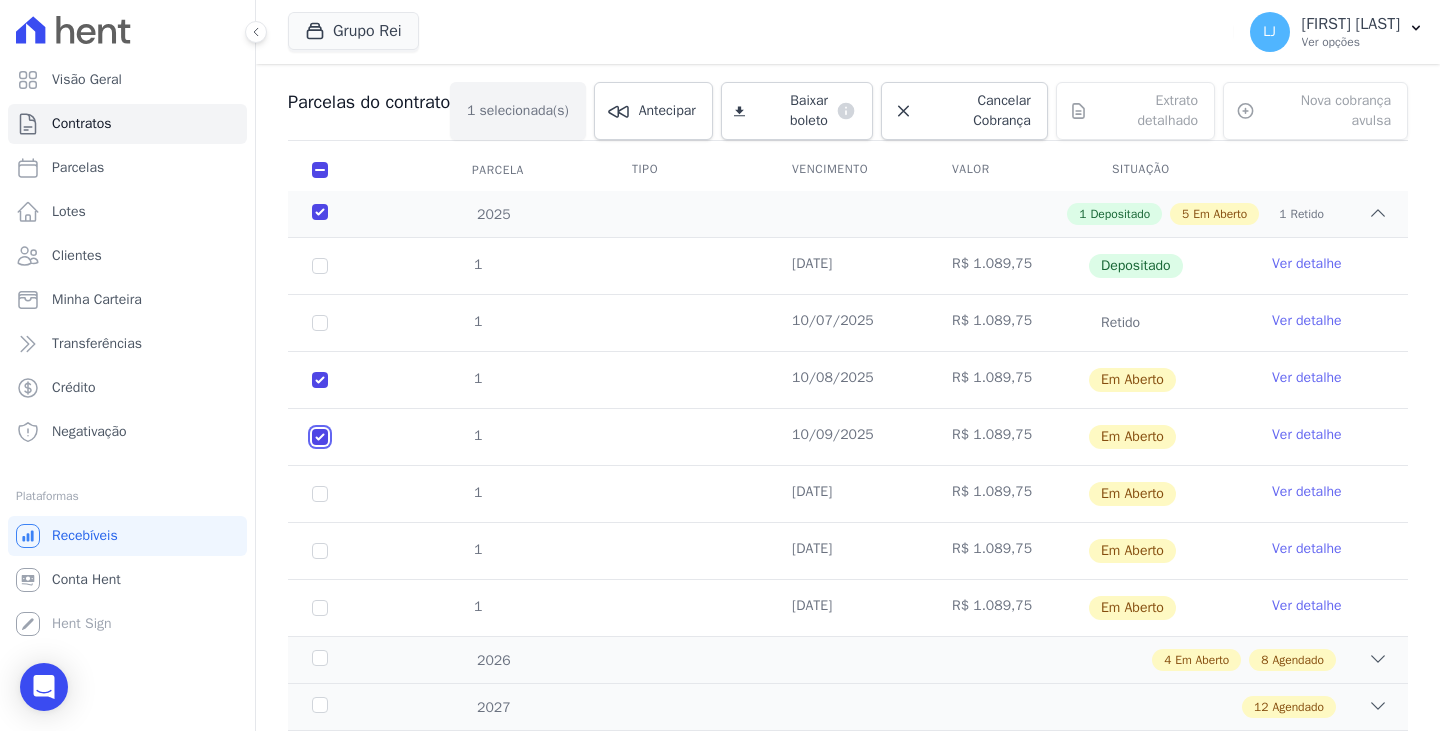 checkbox on "true" 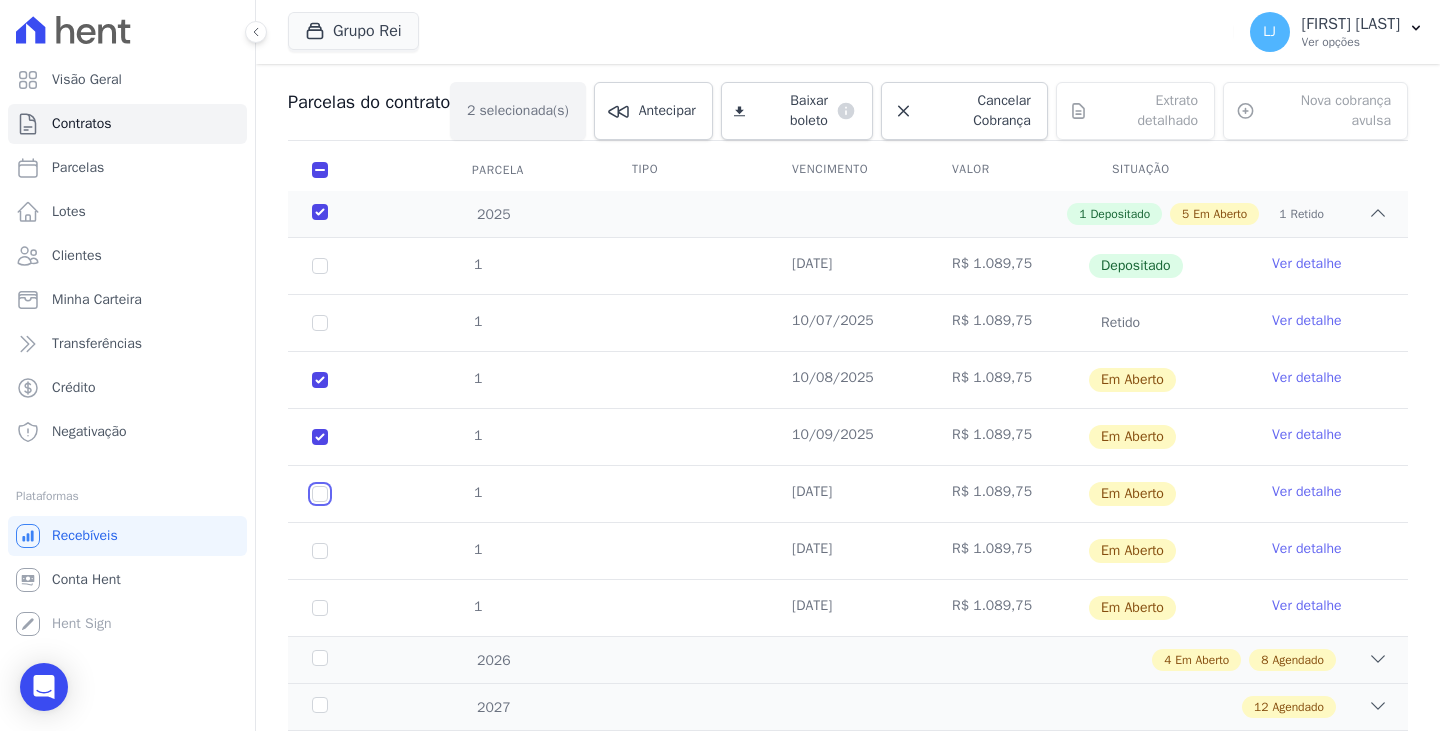 click at bounding box center [320, 380] 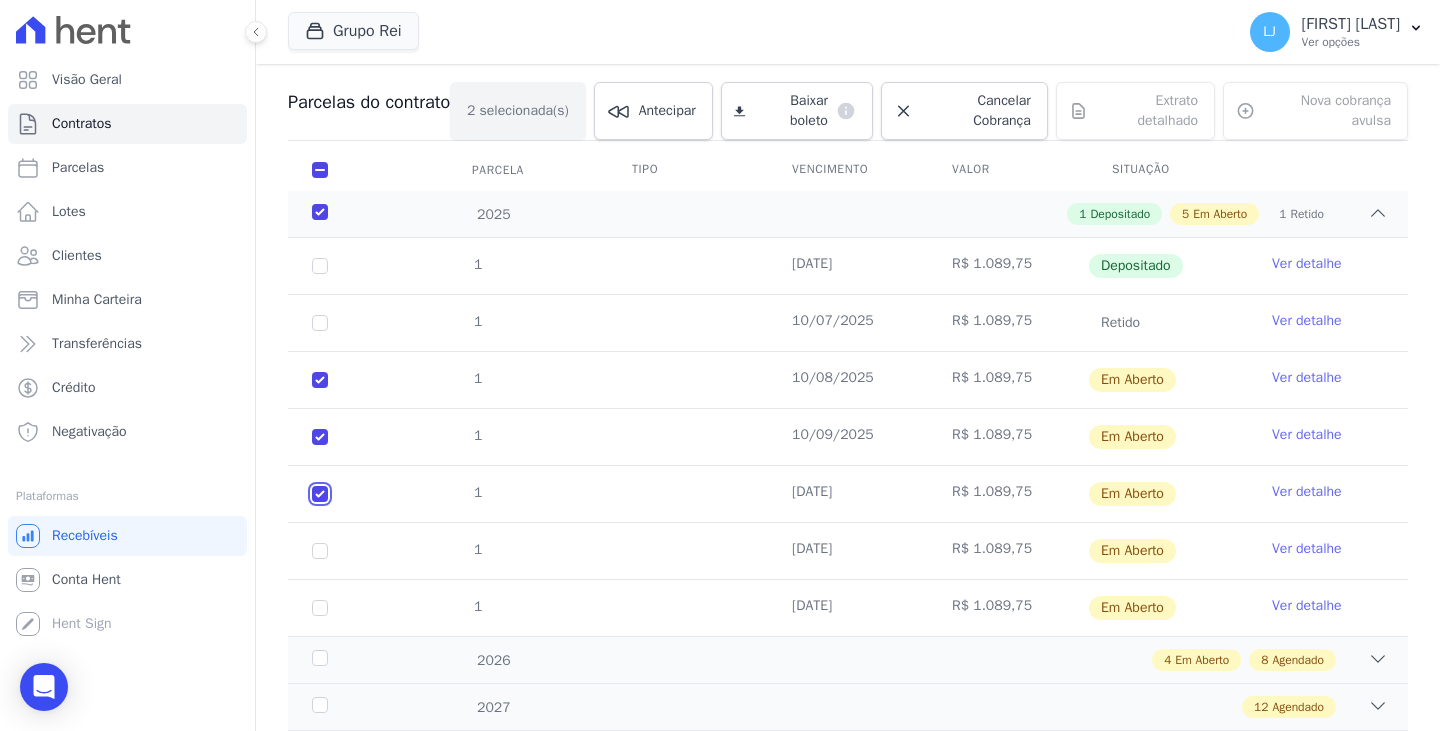 checkbox on "true" 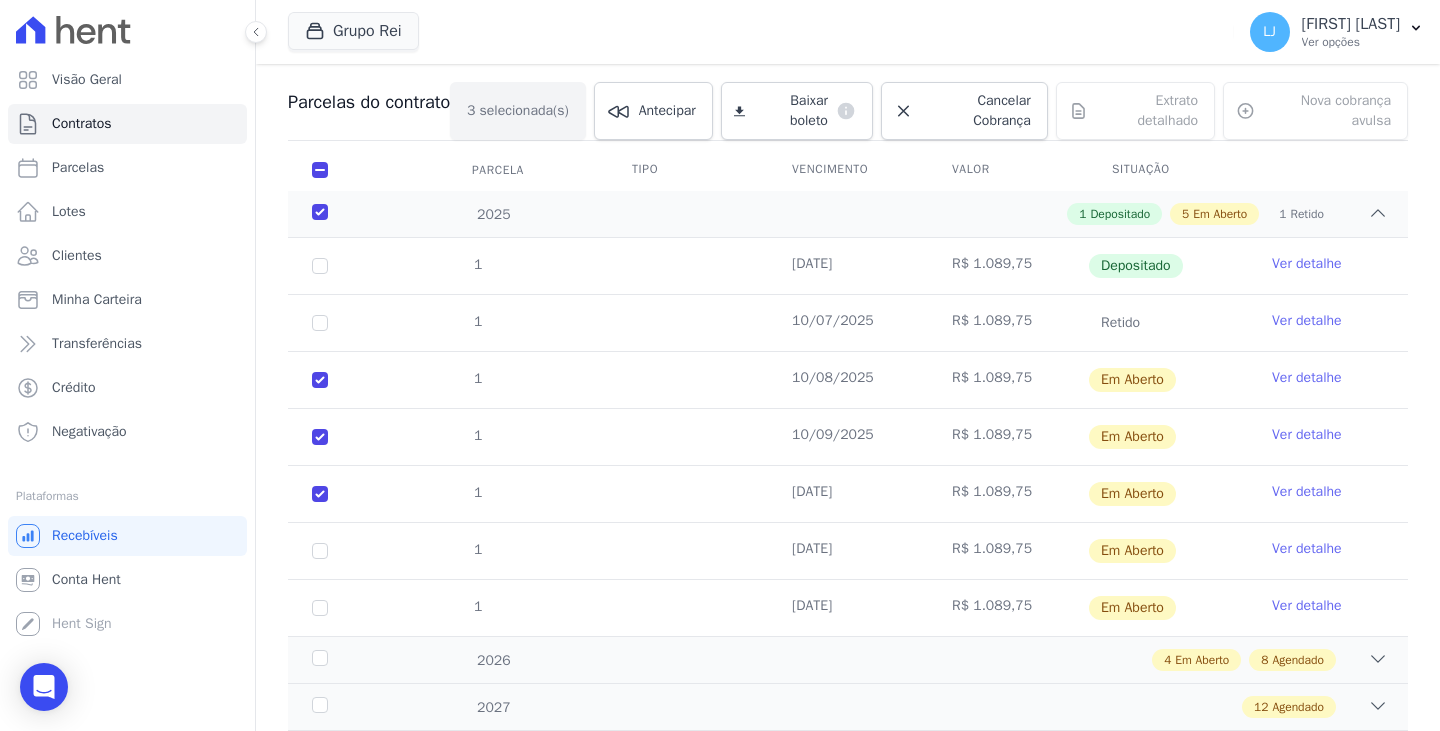 click on "1" at bounding box center (320, 551) 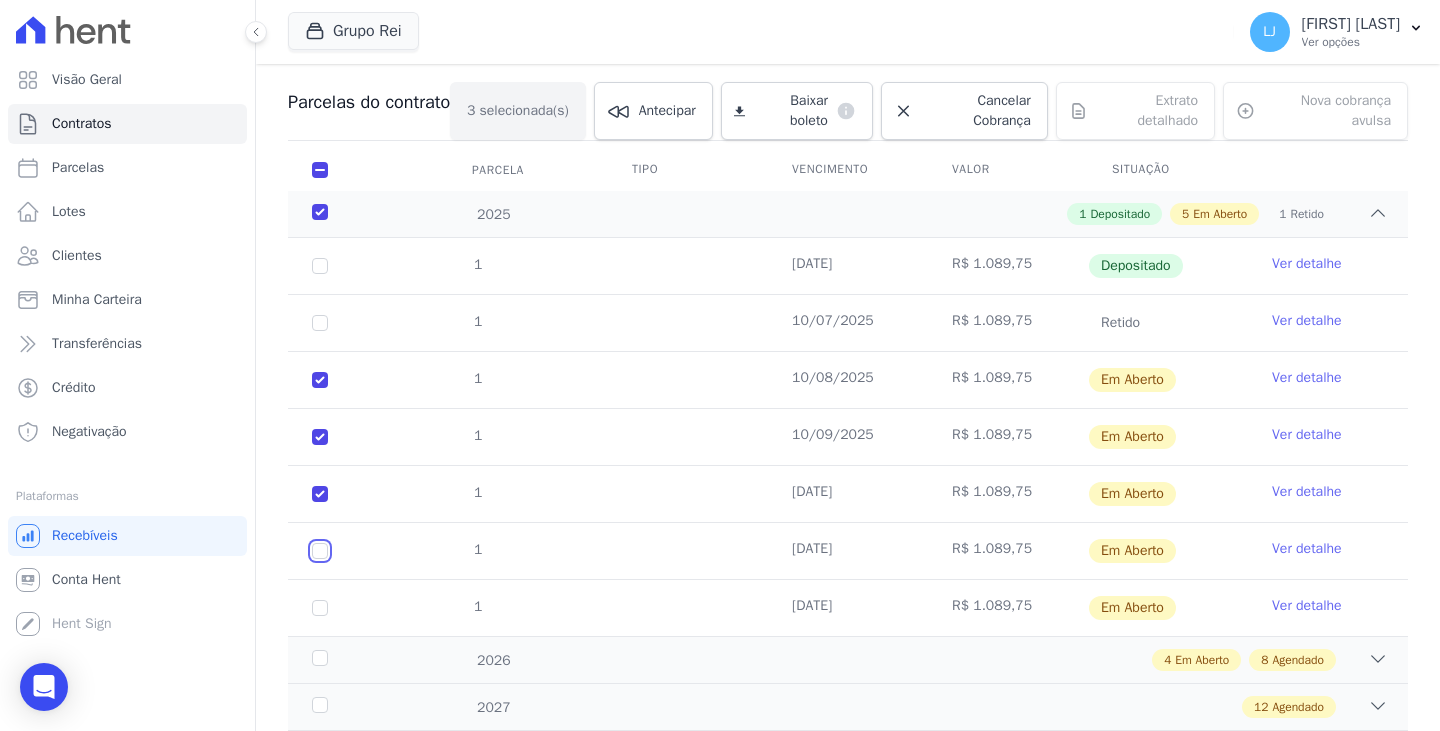 drag, startPoint x: 312, startPoint y: 553, endPoint x: 321, endPoint y: 558, distance: 10.29563 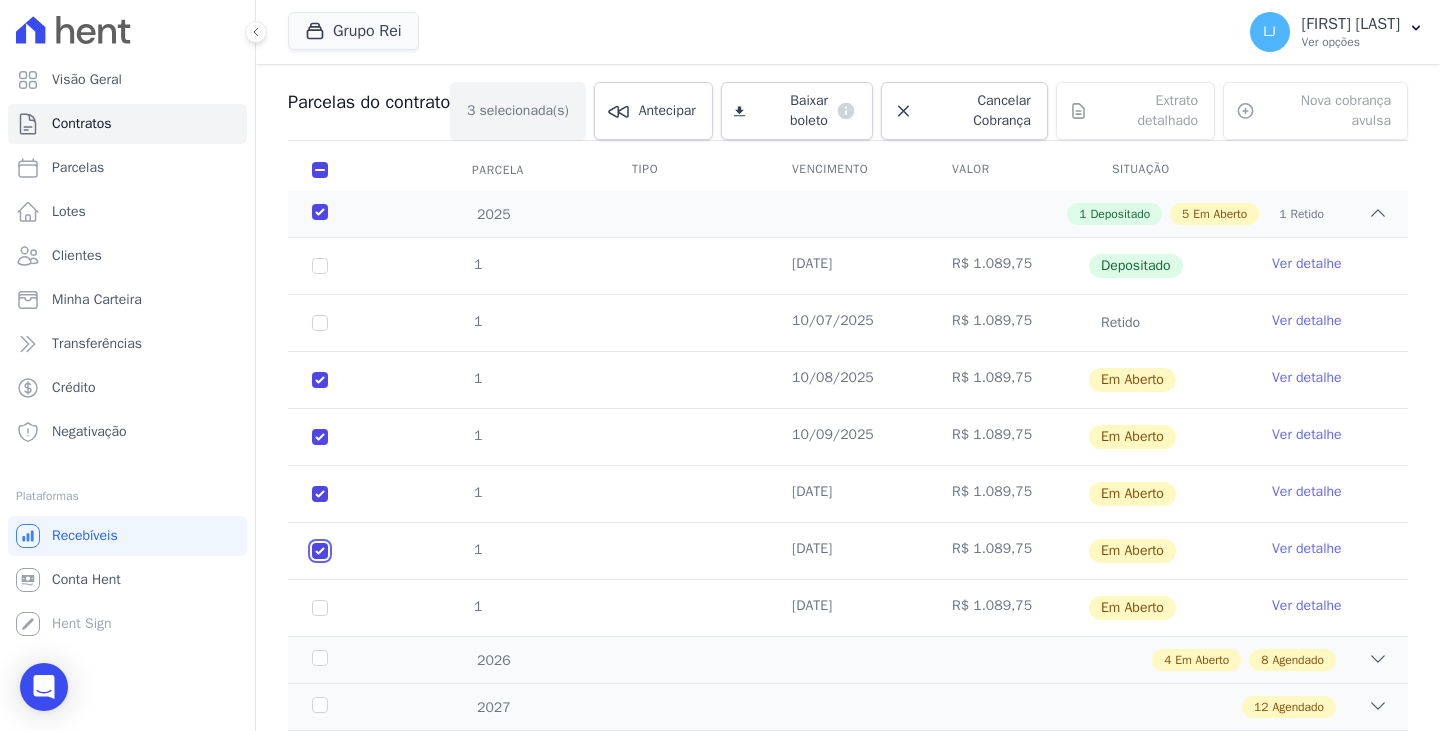 checkbox on "true" 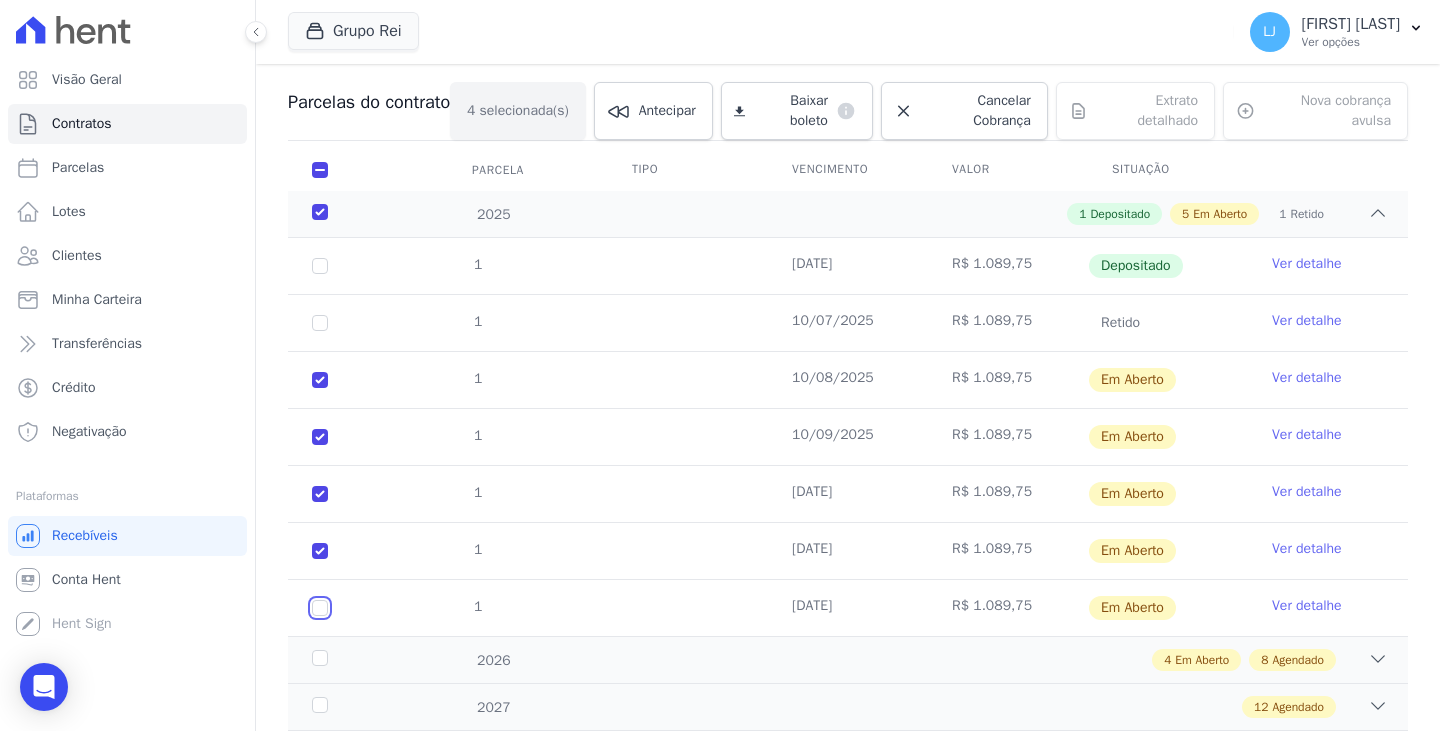 click at bounding box center (320, 380) 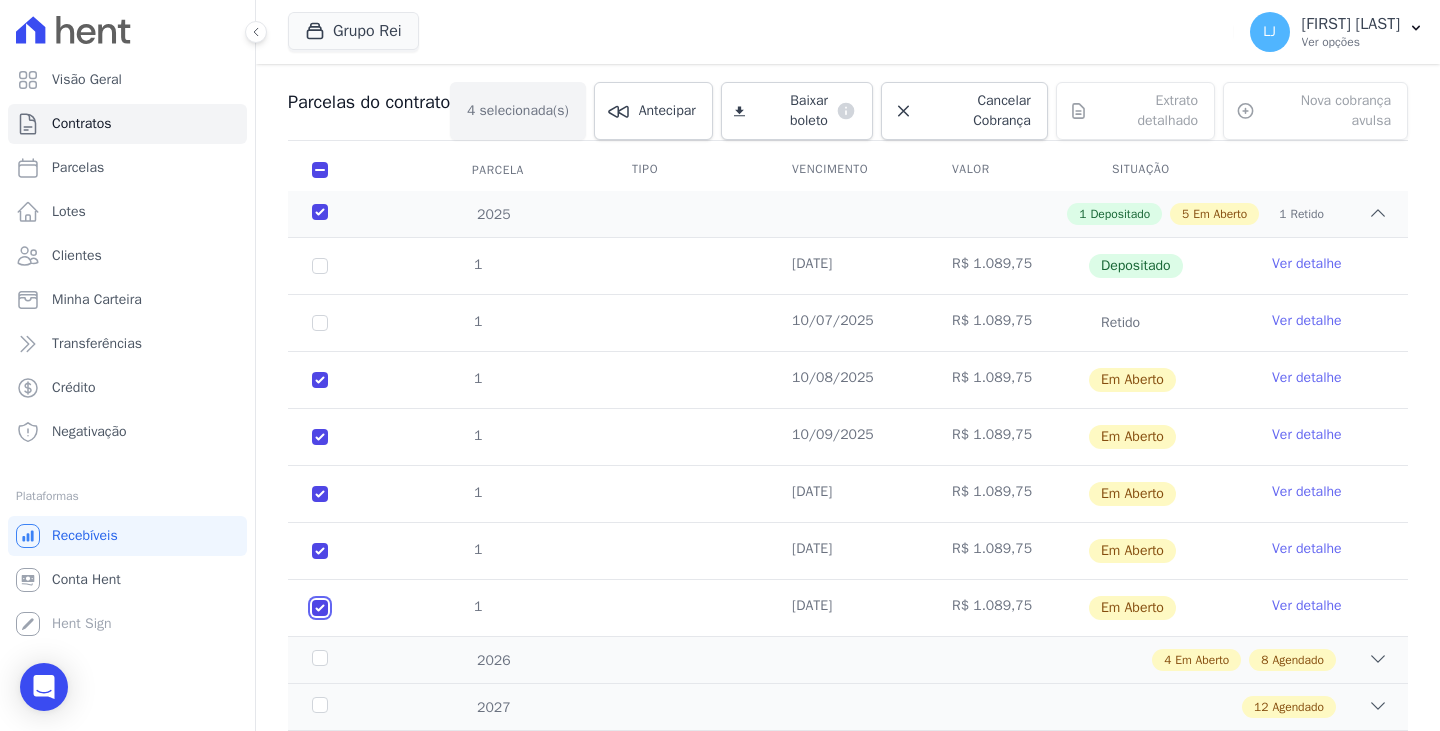 checkbox on "true" 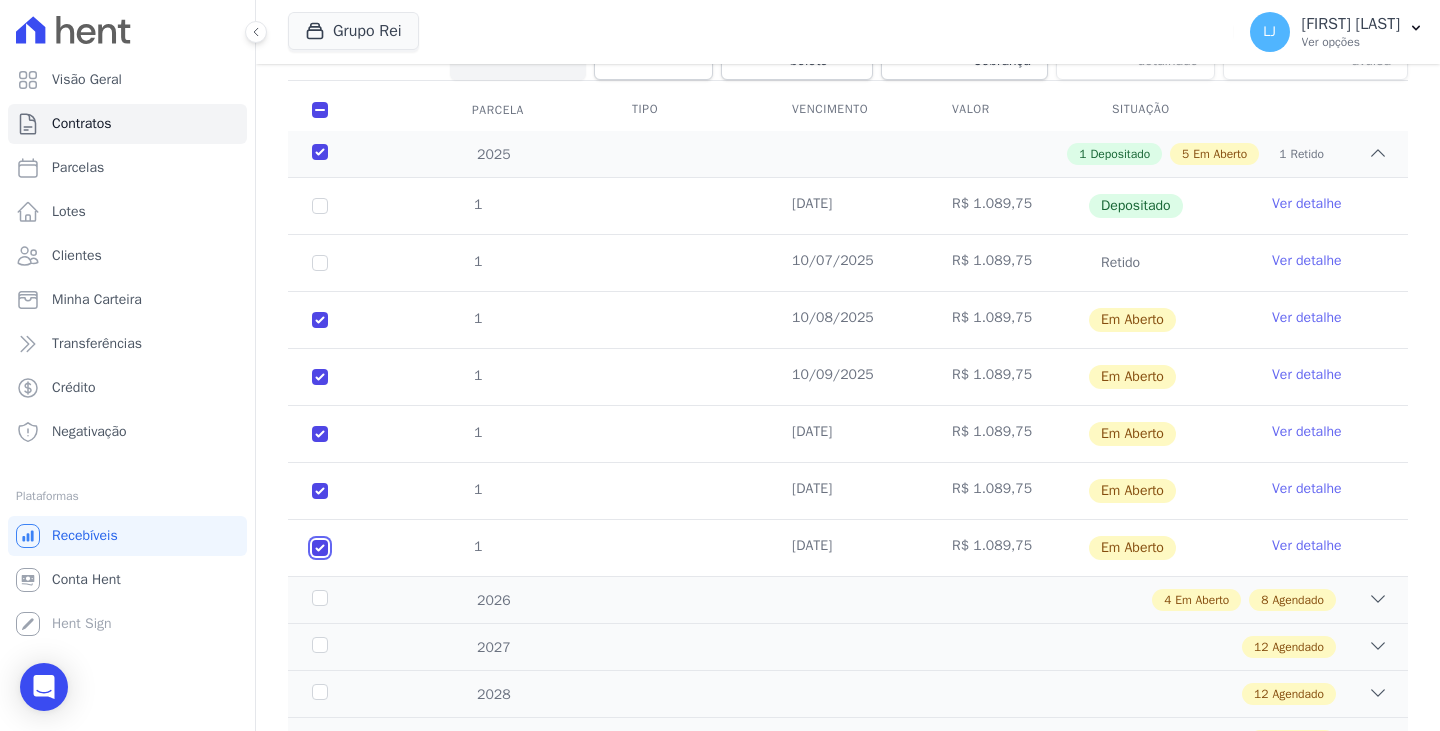 scroll, scrollTop: 353, scrollLeft: 0, axis: vertical 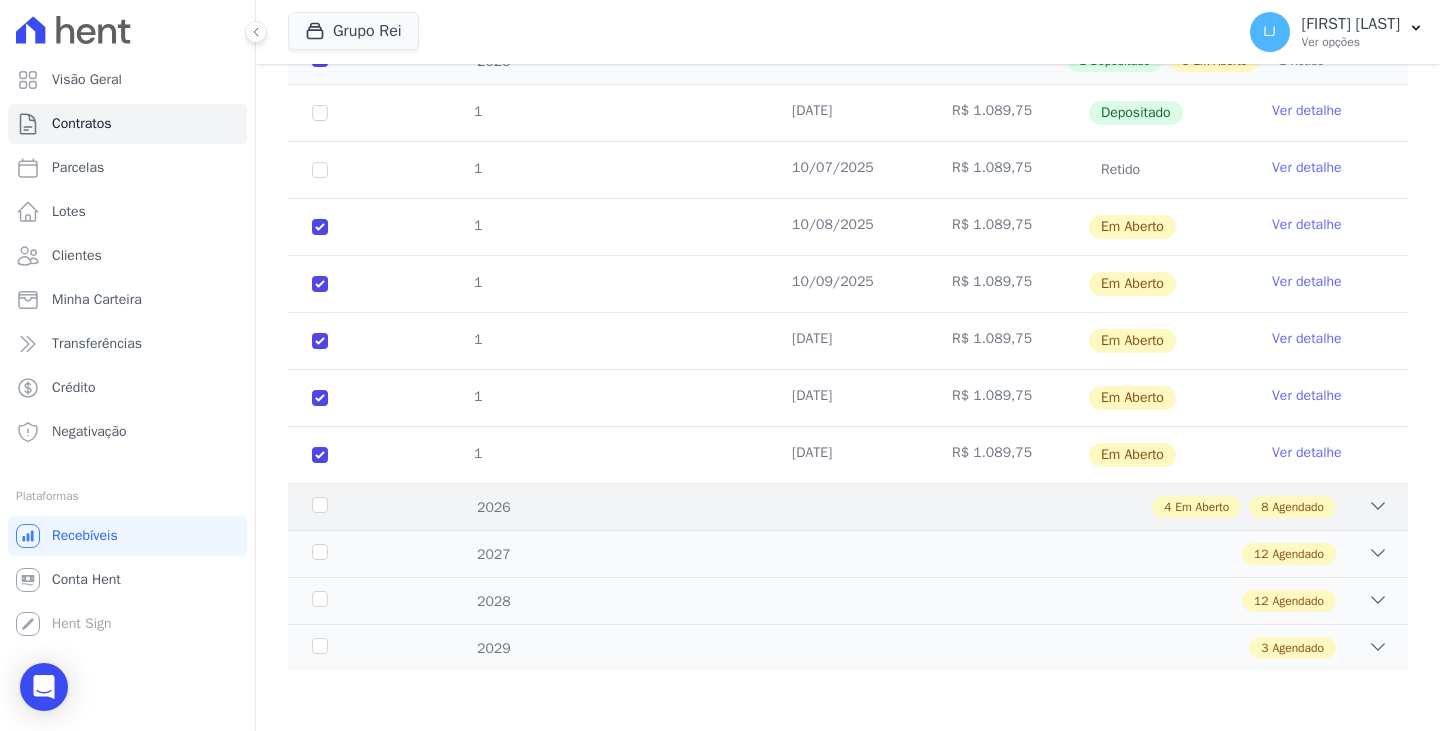 click on "[NUMBER]
Em Aberto
[NUMBER]
Agendado" at bounding box center (902, 507) 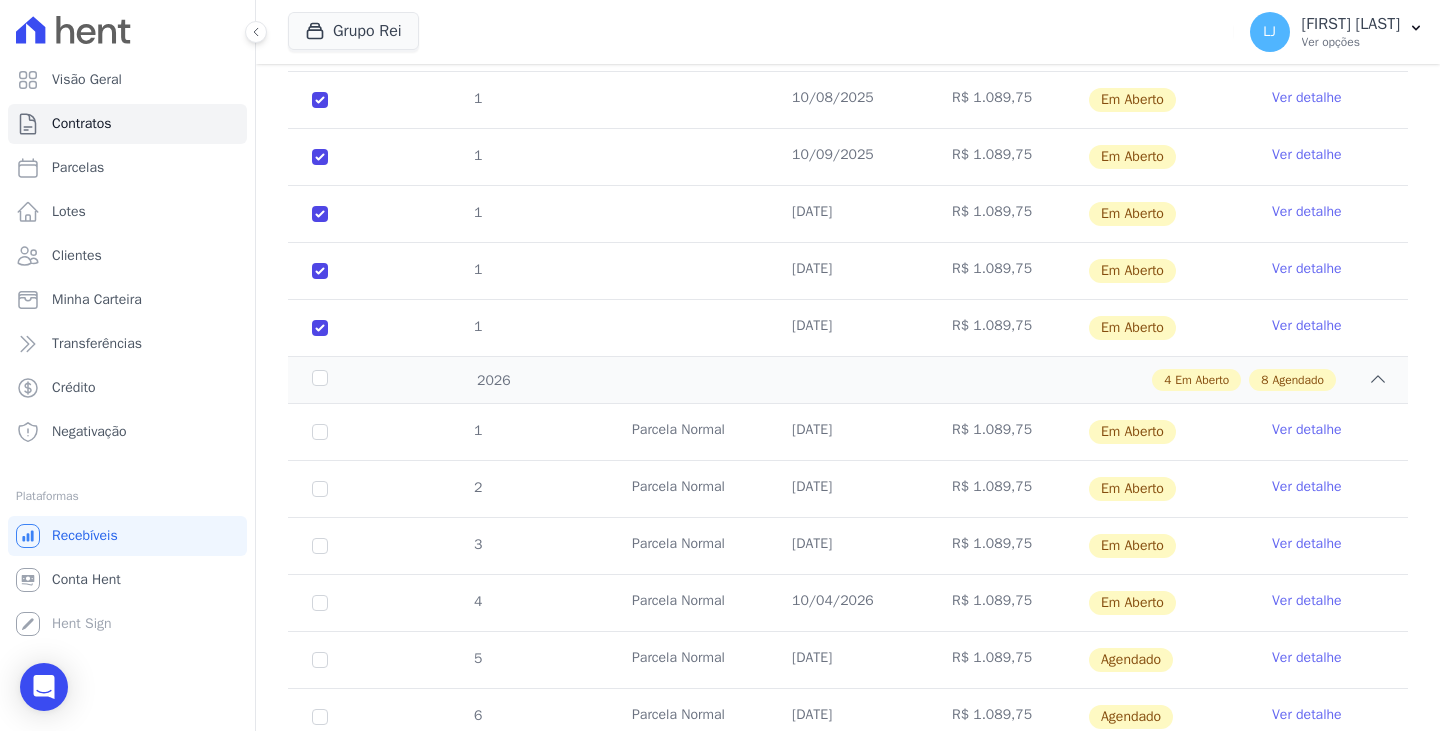 scroll, scrollTop: 753, scrollLeft: 0, axis: vertical 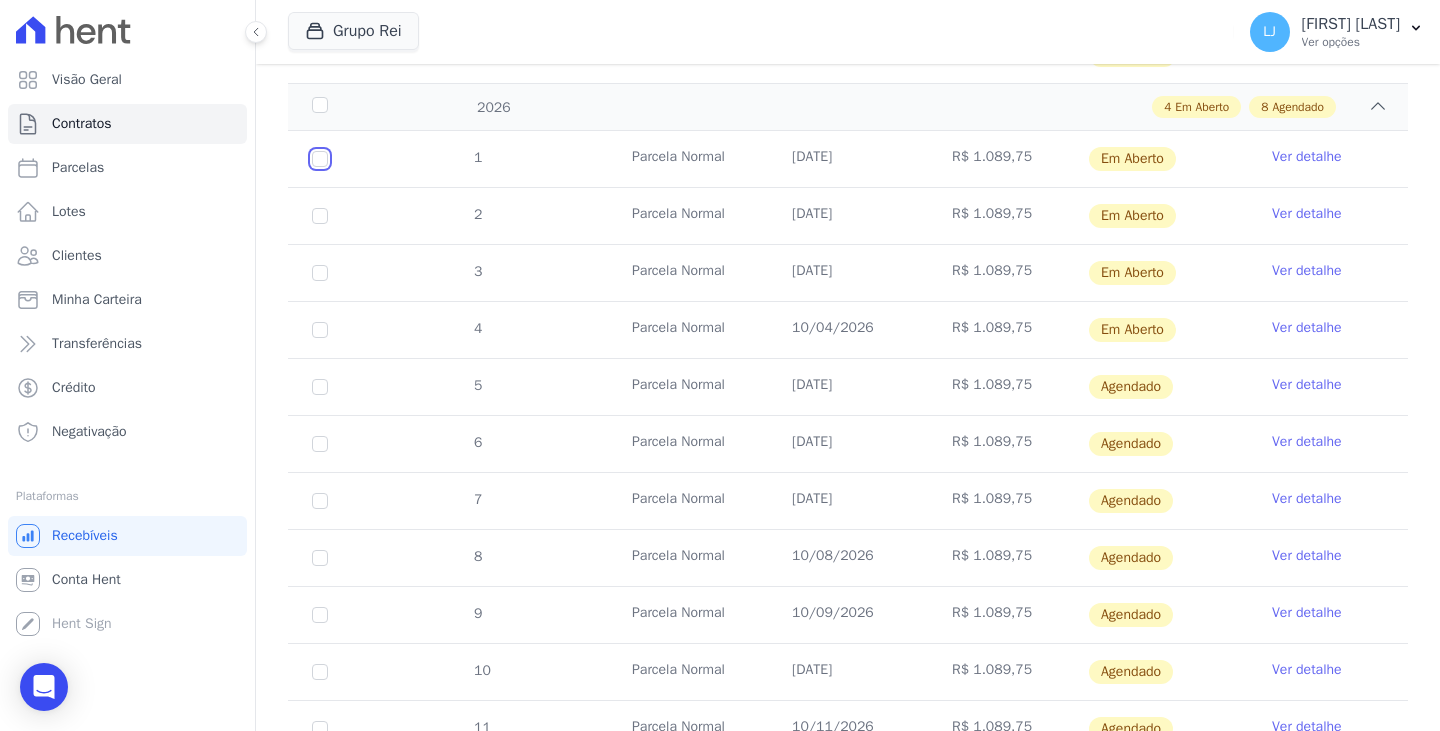 click at bounding box center (320, 159) 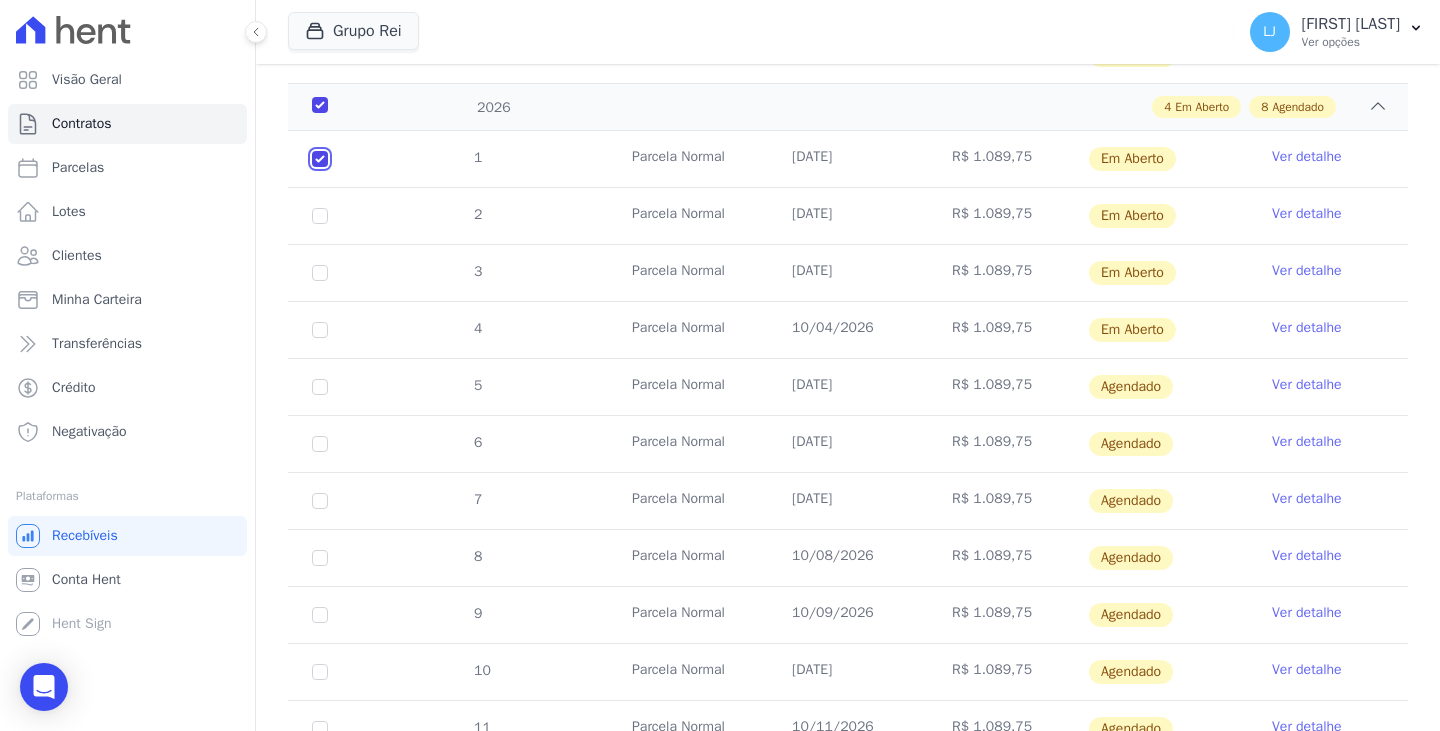 checkbox on "true" 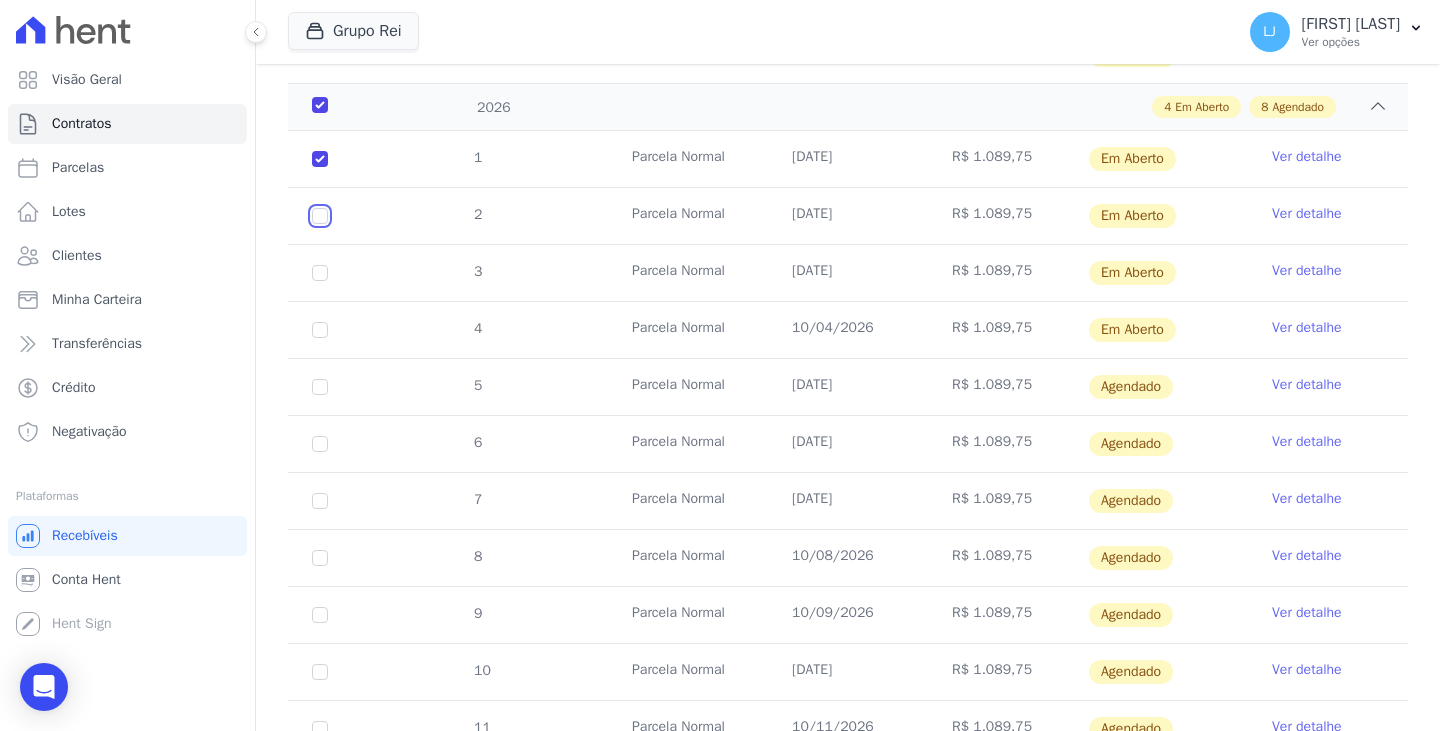 click at bounding box center [320, 159] 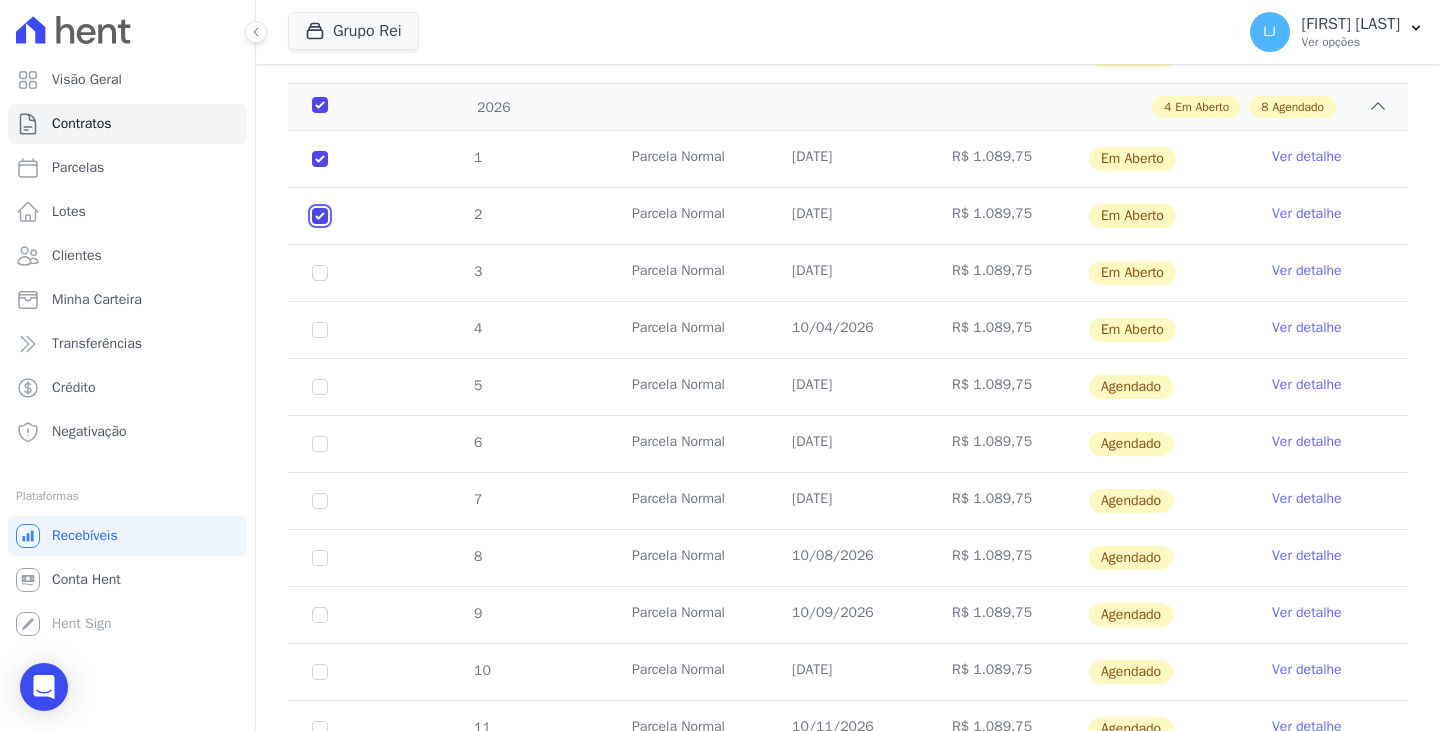 checkbox on "true" 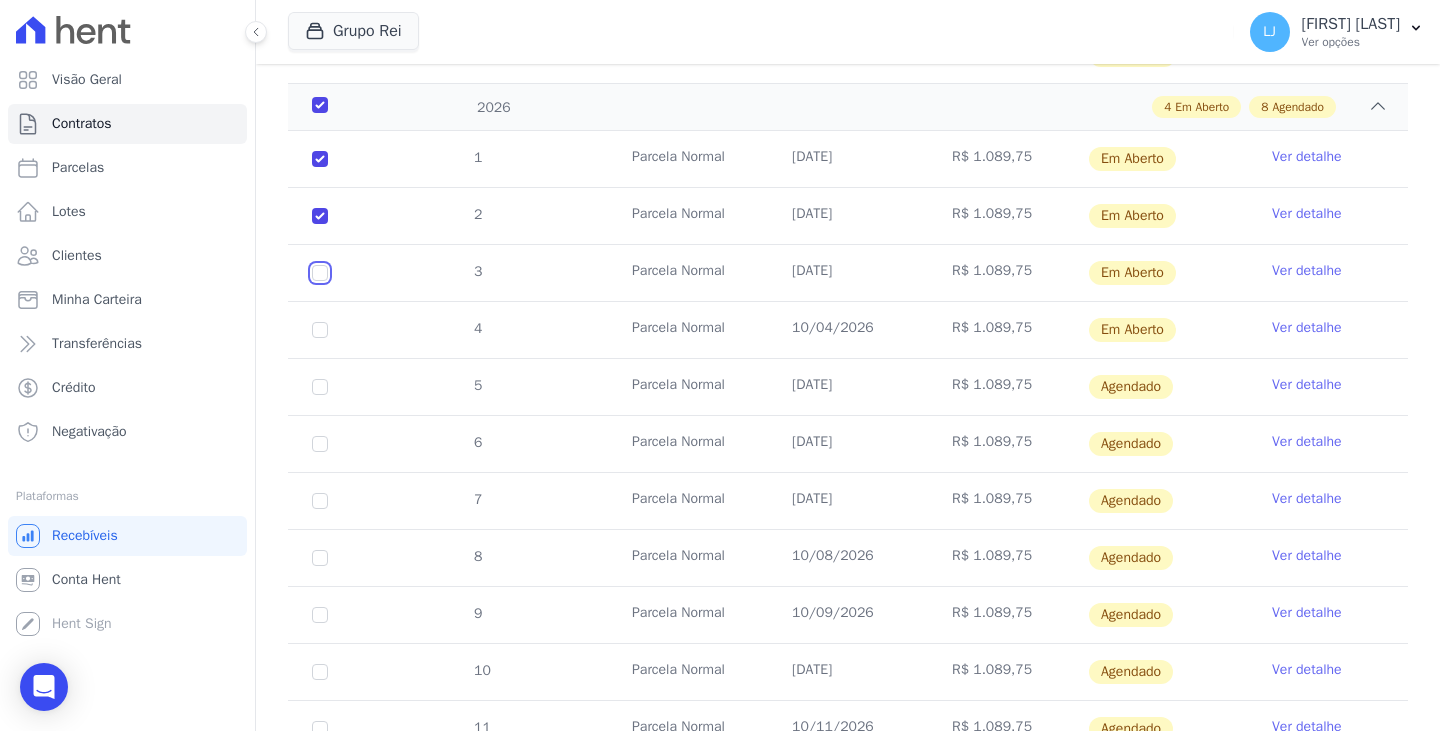 drag, startPoint x: 320, startPoint y: 266, endPoint x: 320, endPoint y: 307, distance: 41 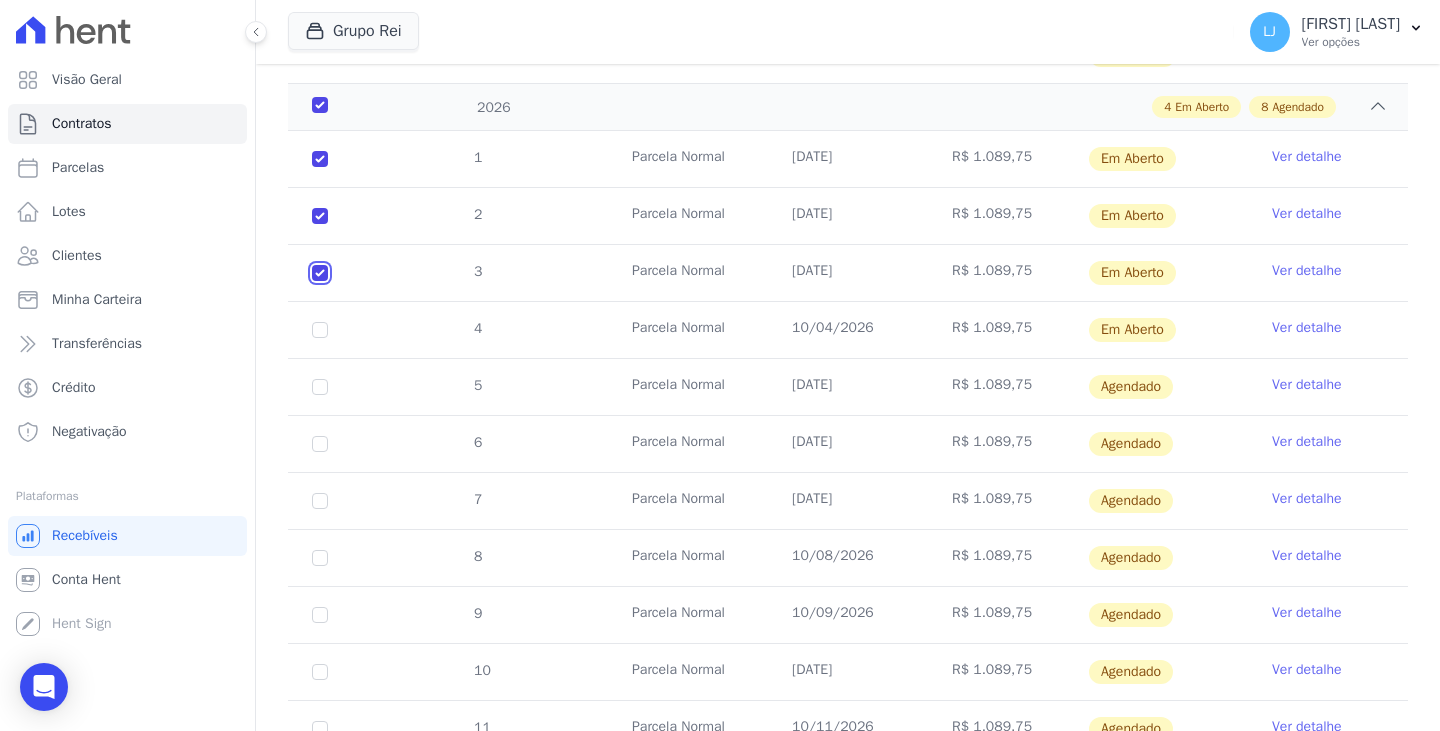 checkbox on "true" 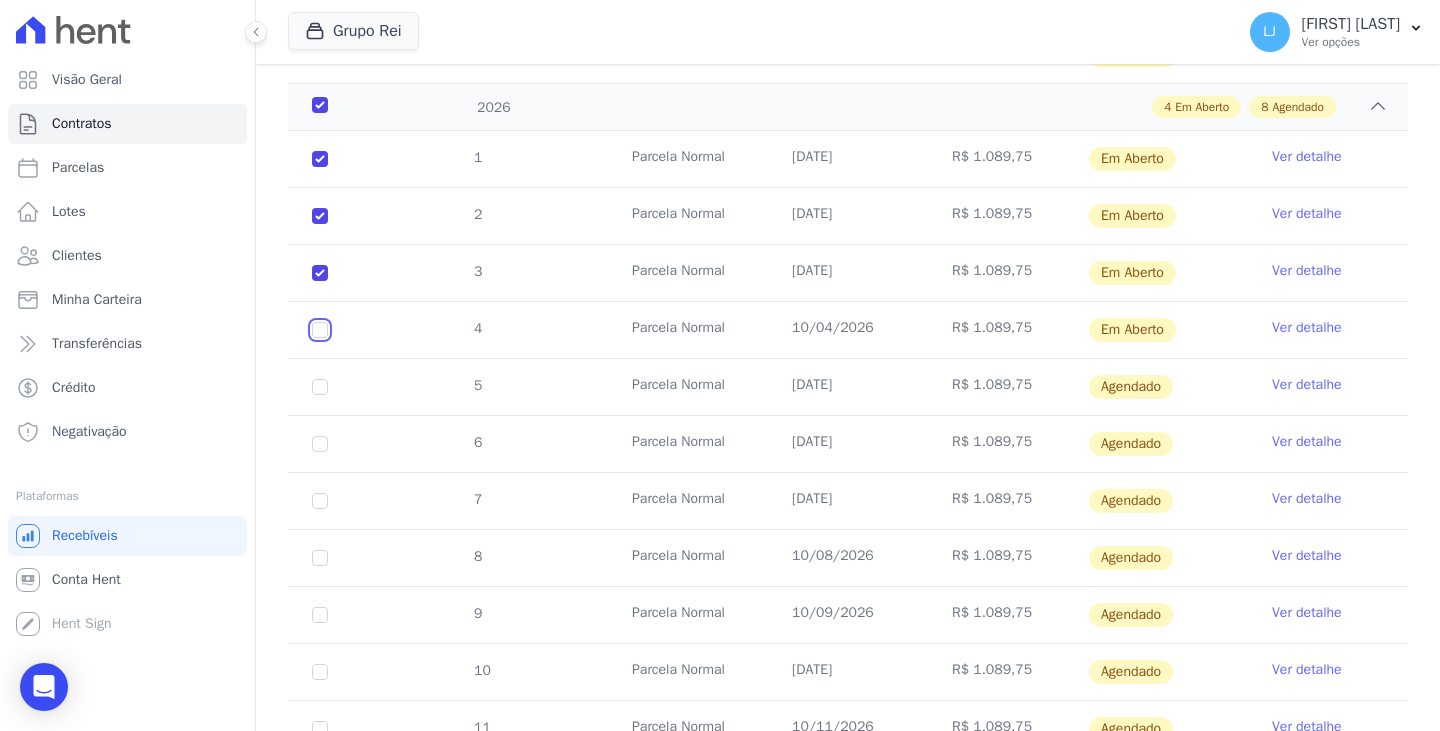 drag, startPoint x: 316, startPoint y: 333, endPoint x: 446, endPoint y: 372, distance: 135.72398 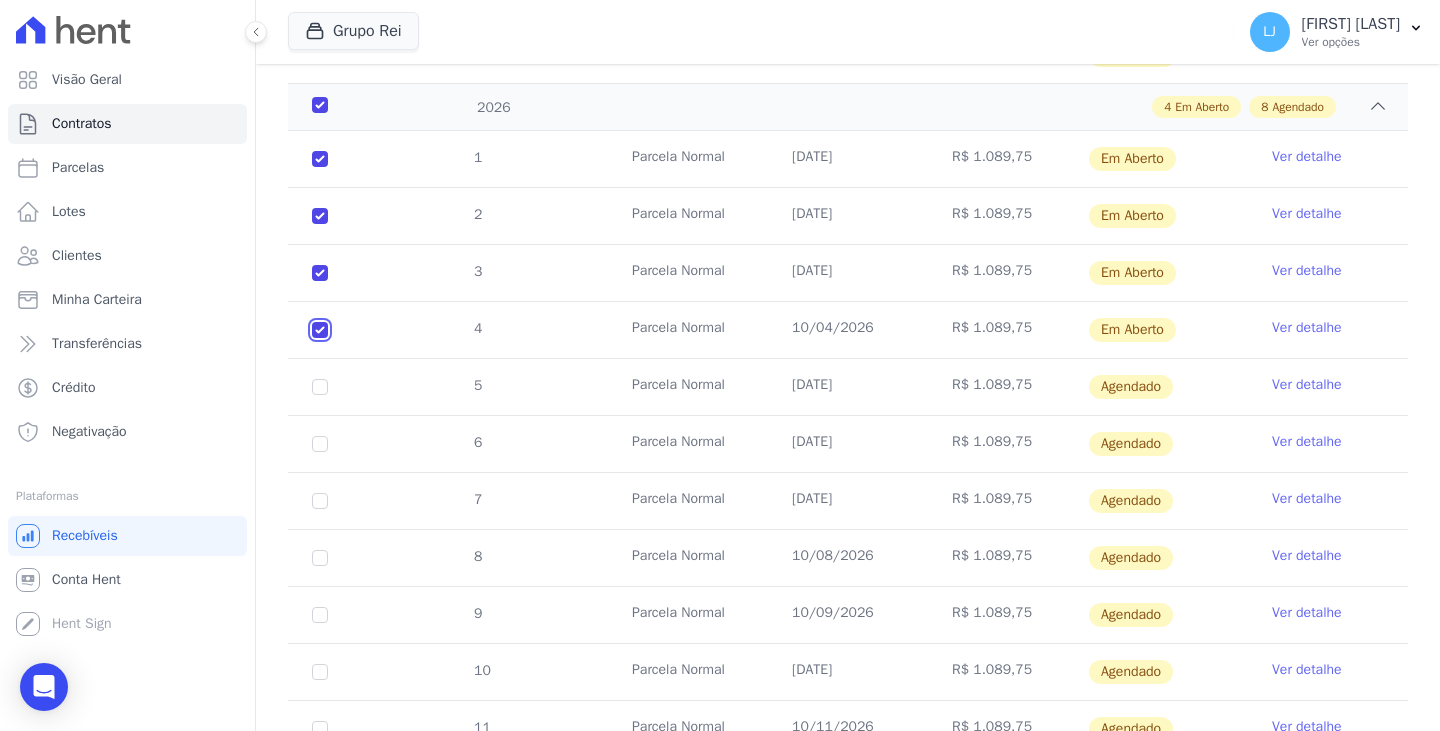 checkbox on "true" 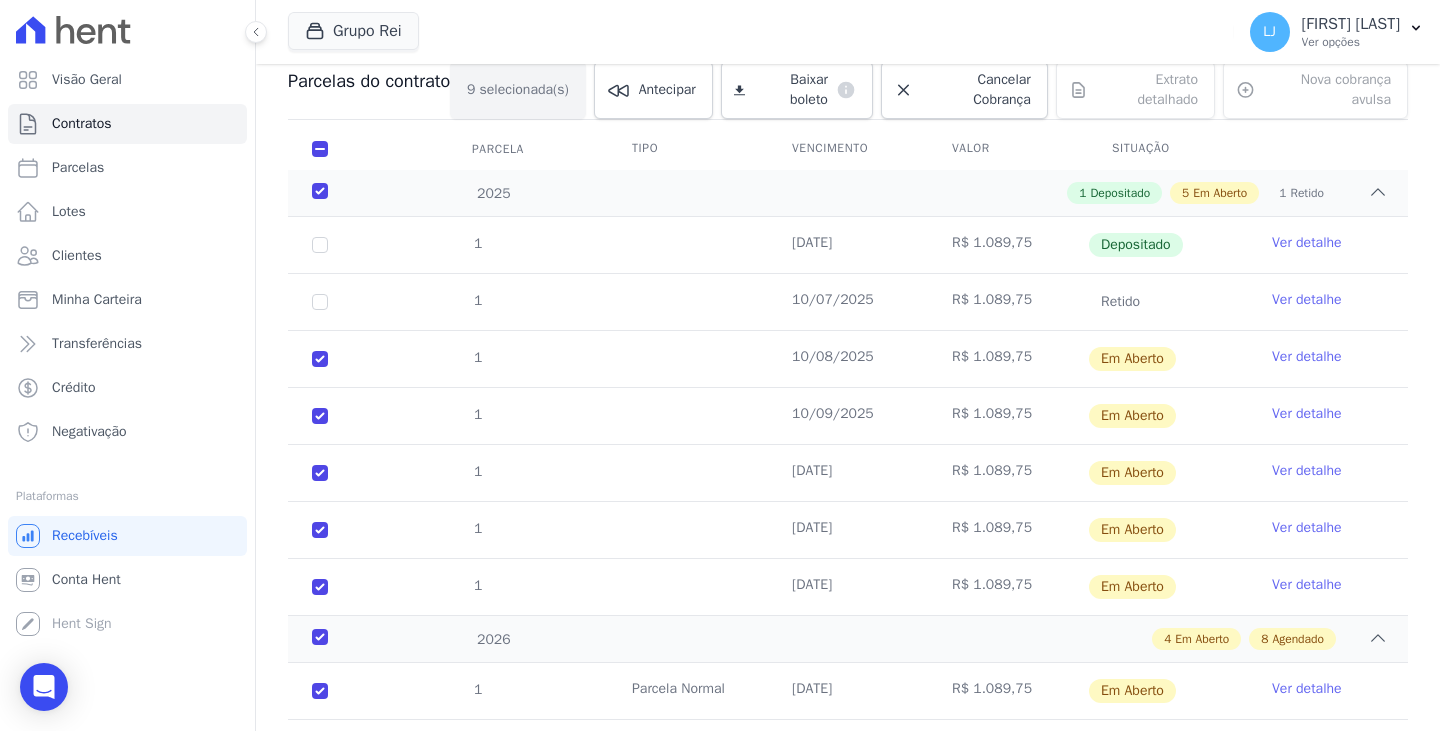 scroll, scrollTop: 0, scrollLeft: 0, axis: both 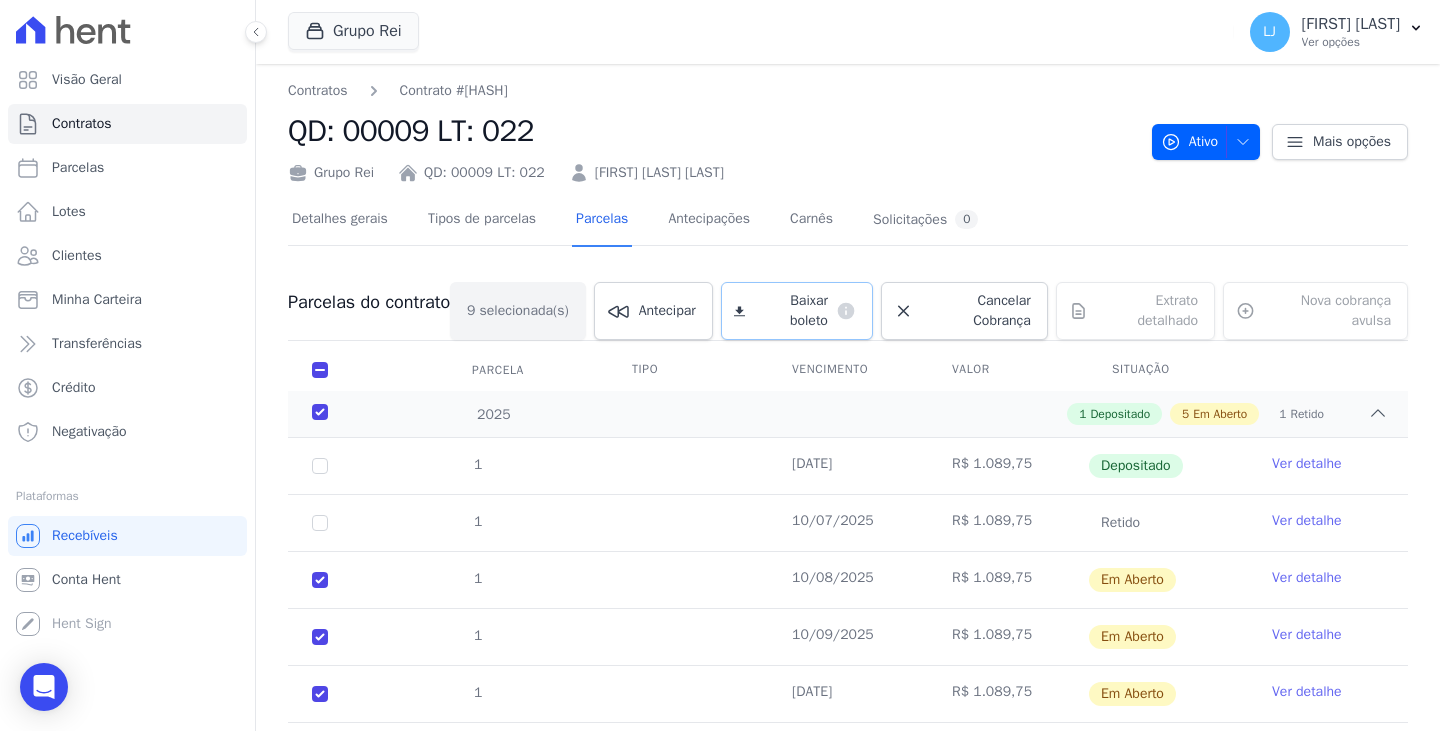 click on "Baixar boleto" at bounding box center (790, 311) 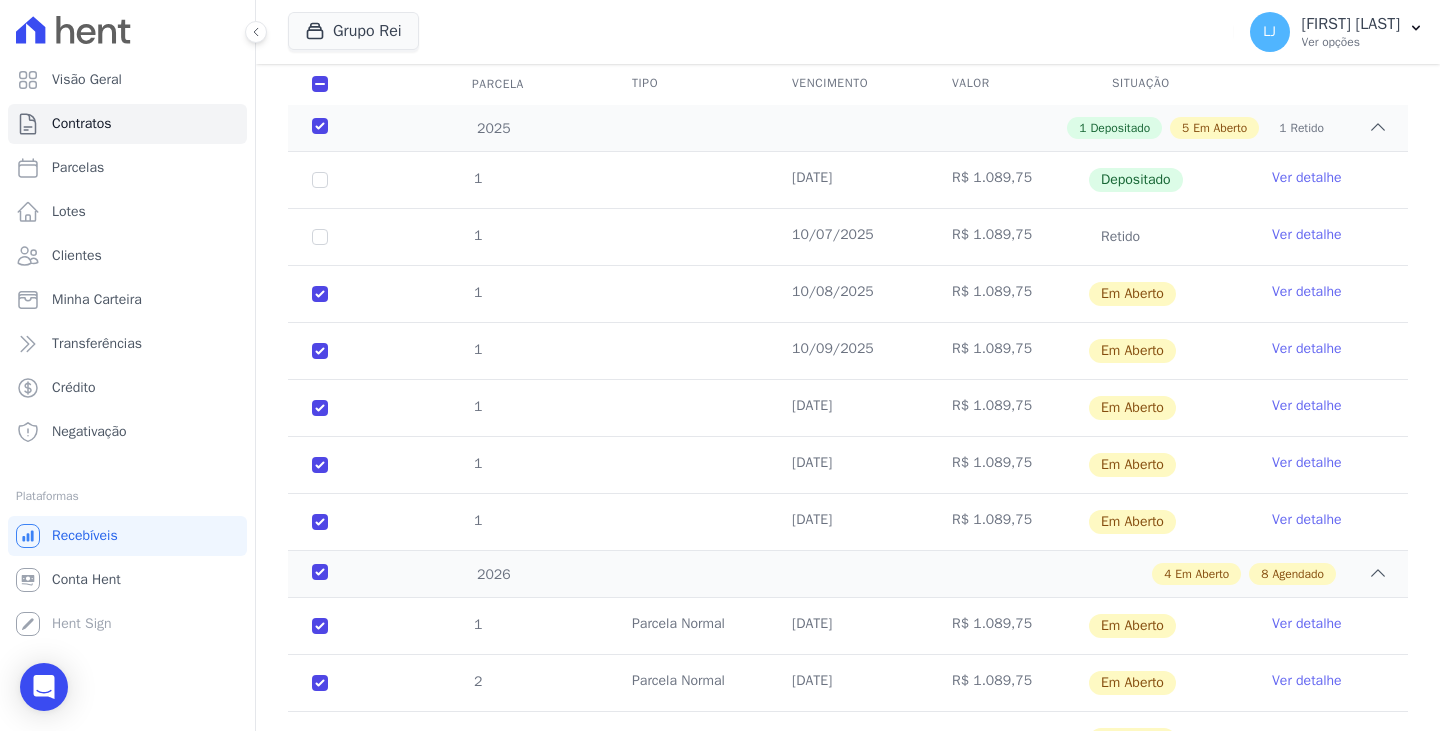 scroll, scrollTop: 300, scrollLeft: 0, axis: vertical 